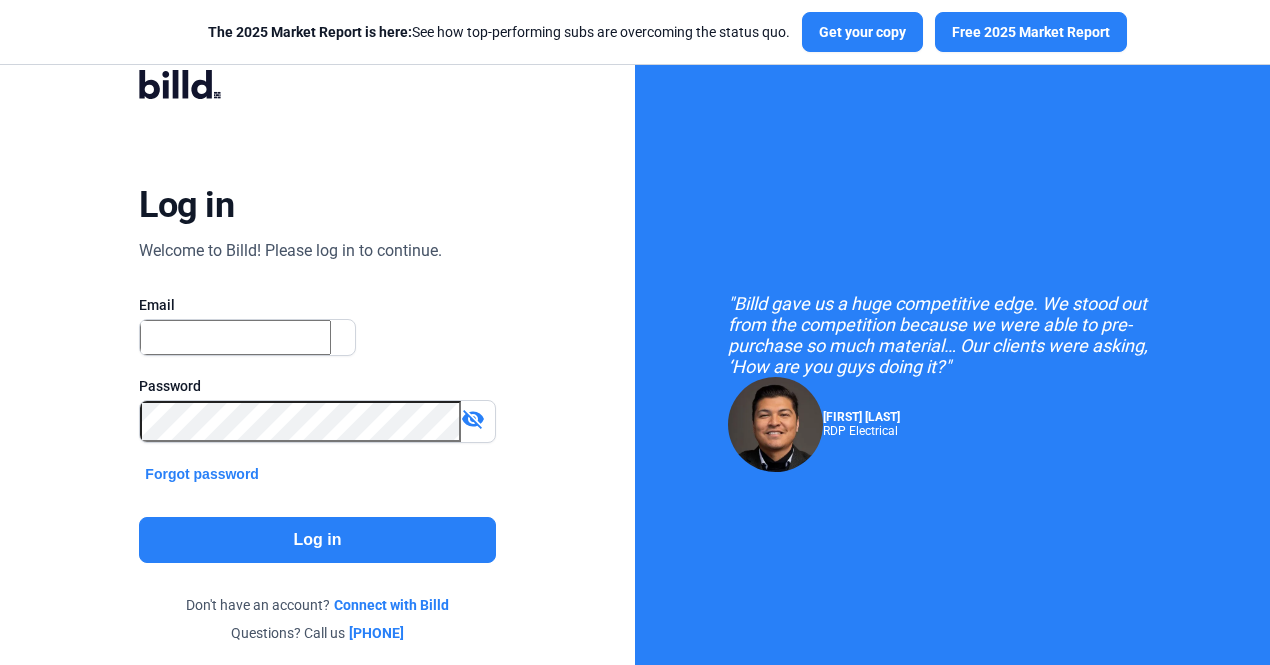 scroll, scrollTop: 0, scrollLeft: 0, axis: both 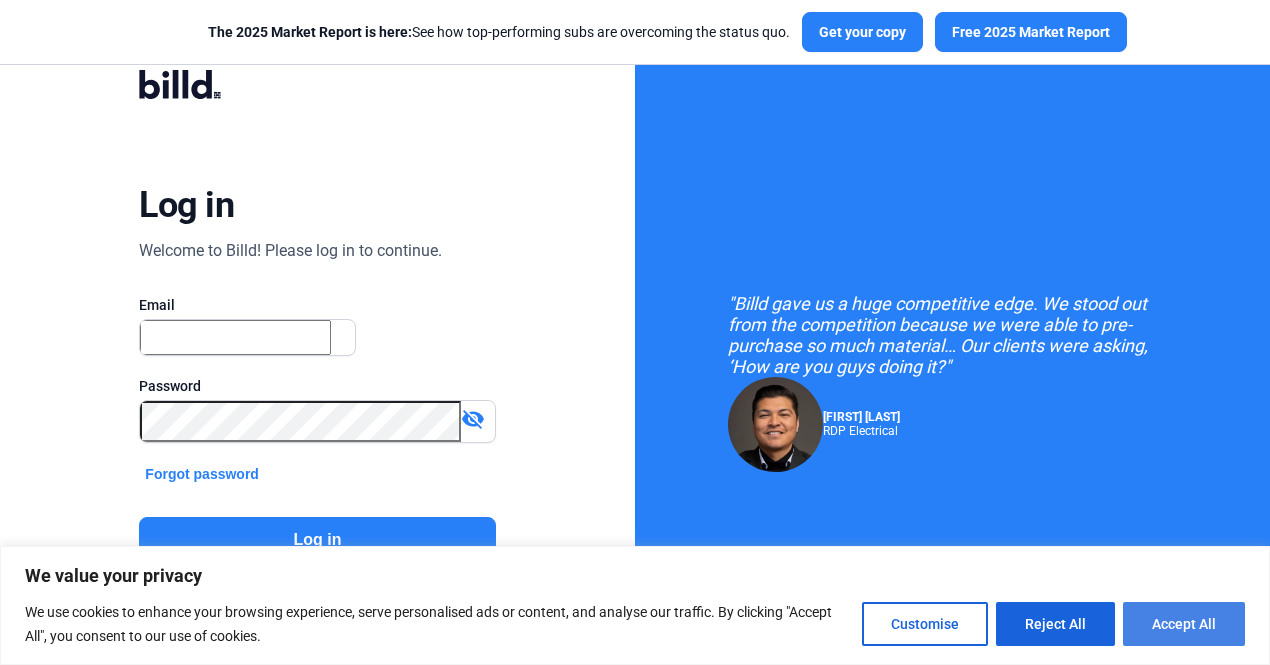 click on "Accept All" at bounding box center (1184, 624) 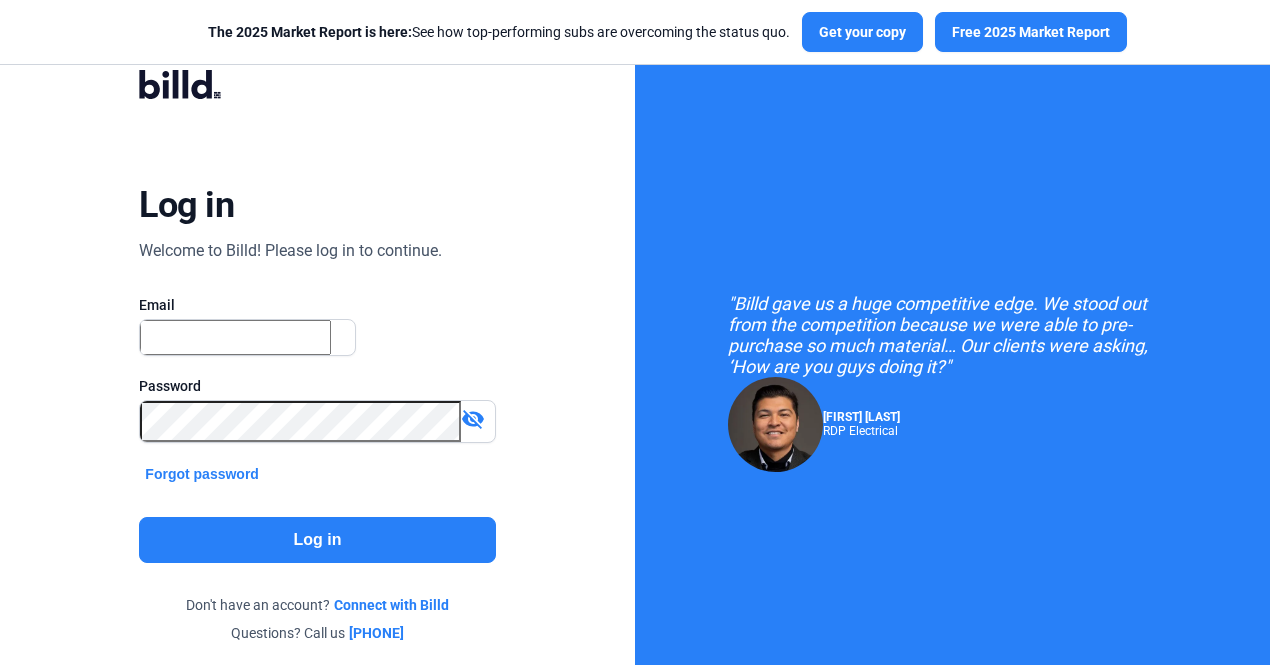 scroll, scrollTop: 0, scrollLeft: 0, axis: both 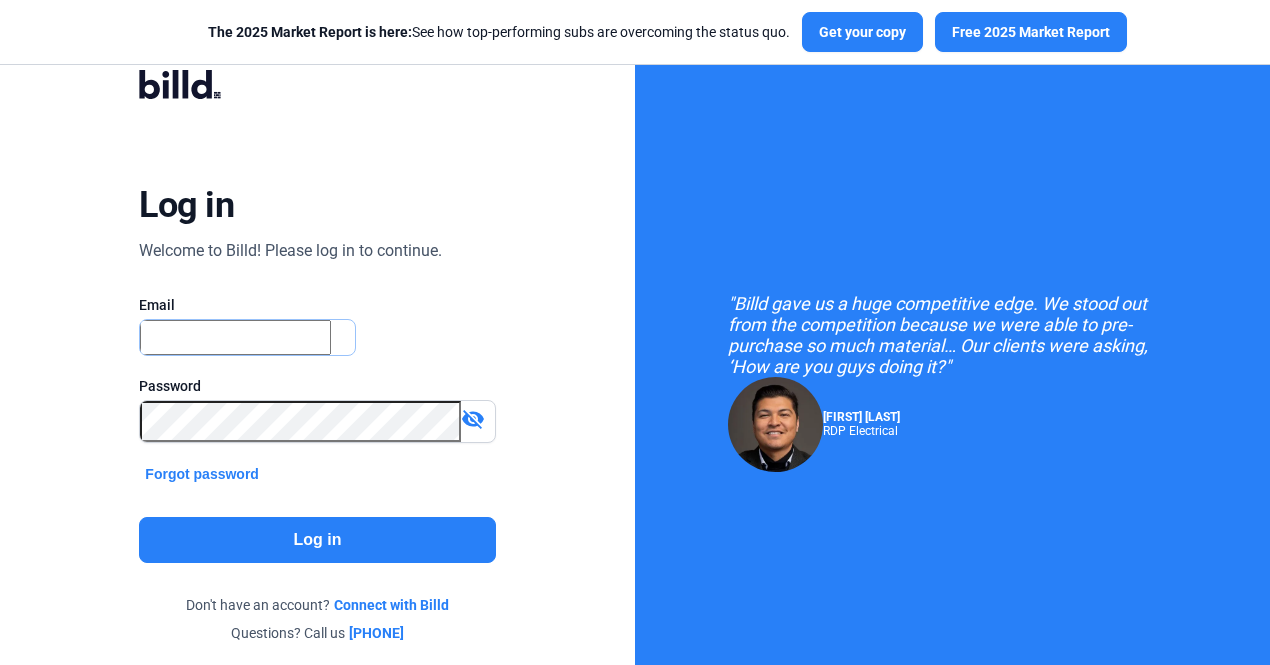 click at bounding box center [235, 337] 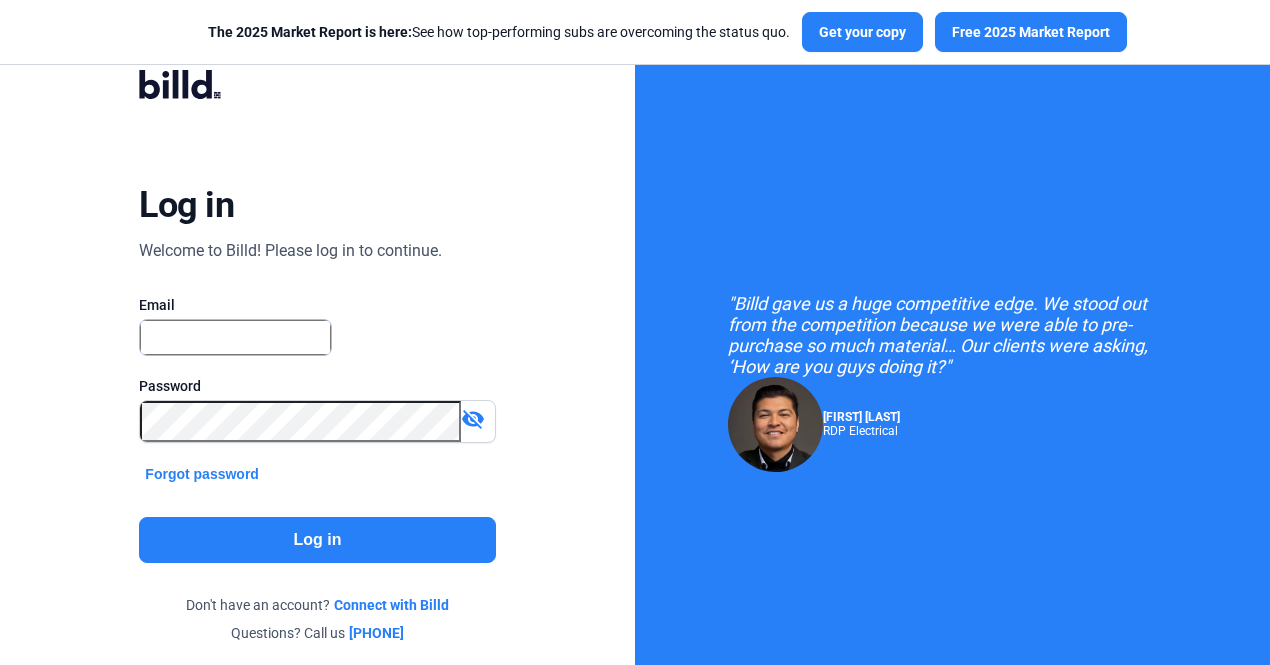 type on "[EMAIL]" 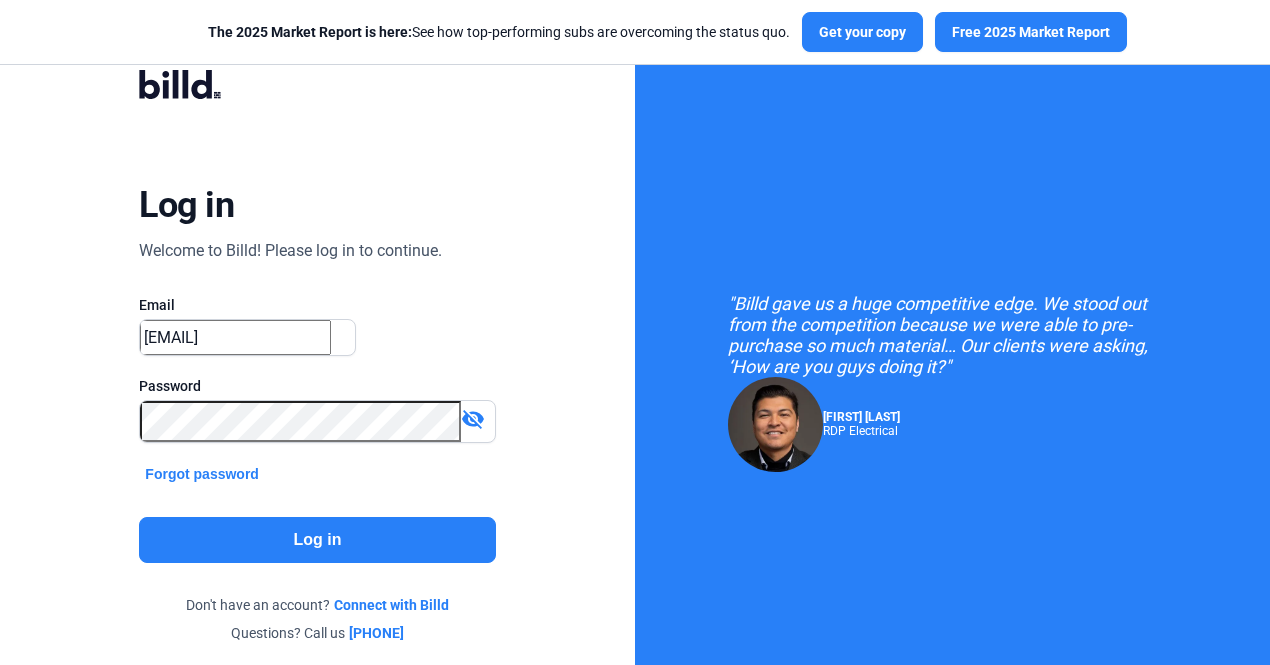 click on "Ok" at bounding box center [225, 839] 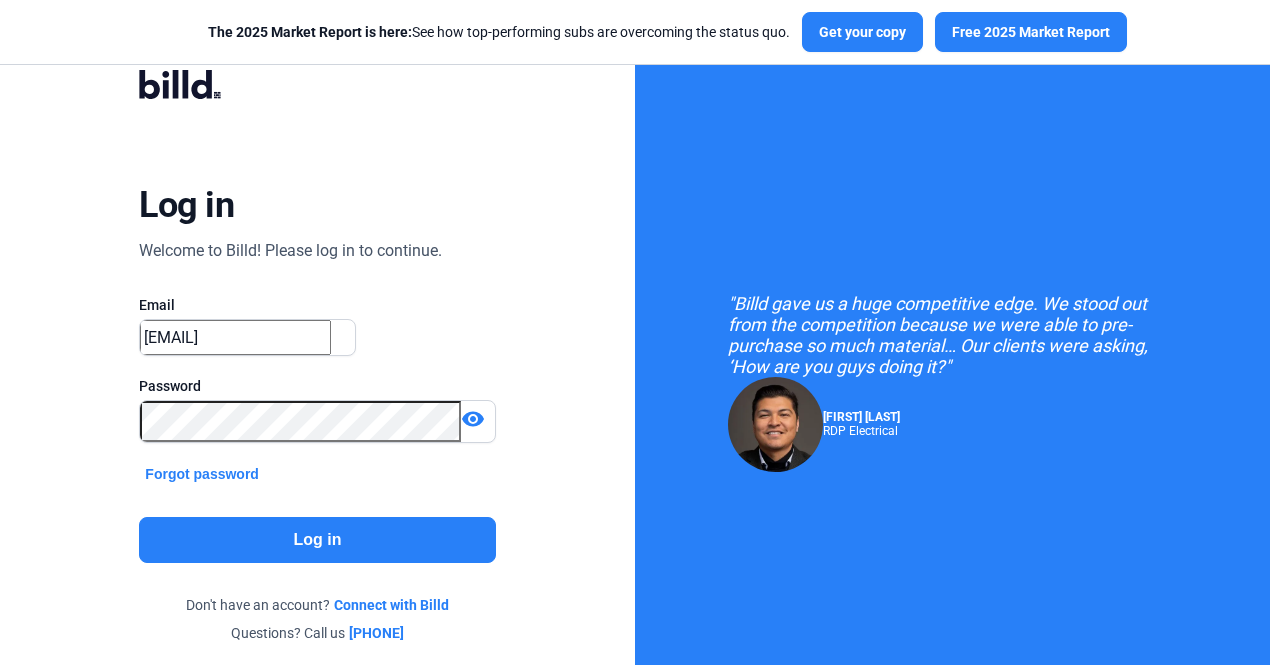 click at bounding box center (317, 366) 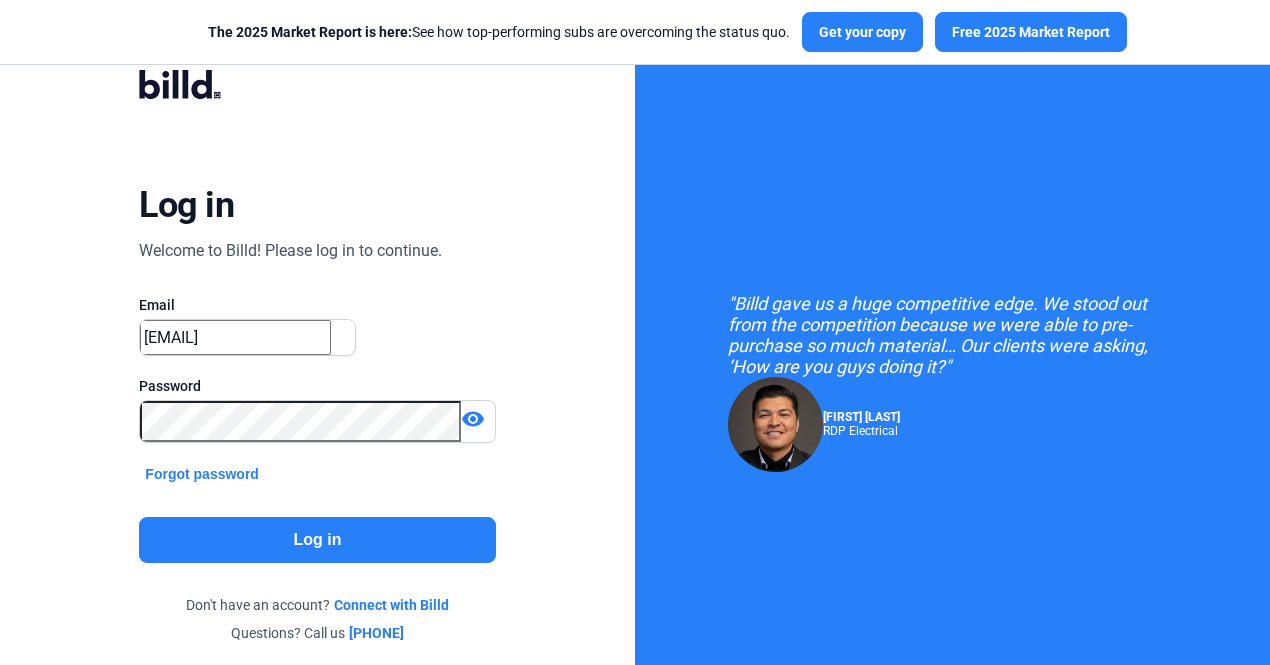click on "Log in" at bounding box center [317, 540] 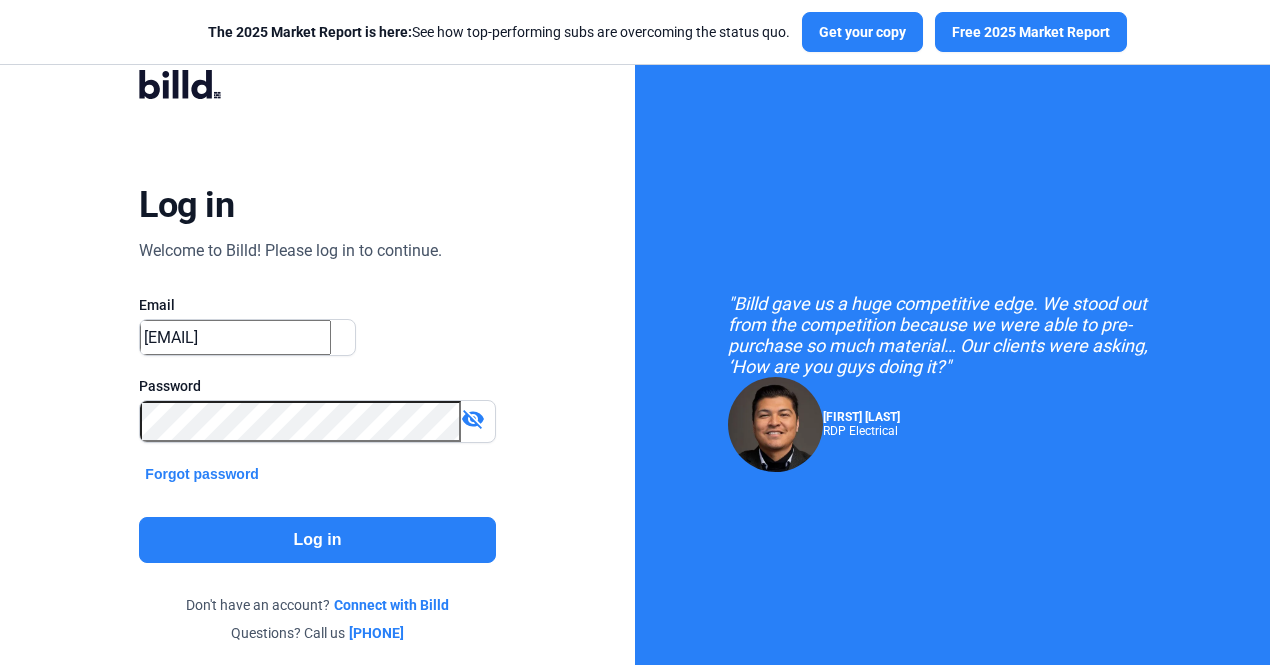 click on "Ok" at bounding box center (225, 839) 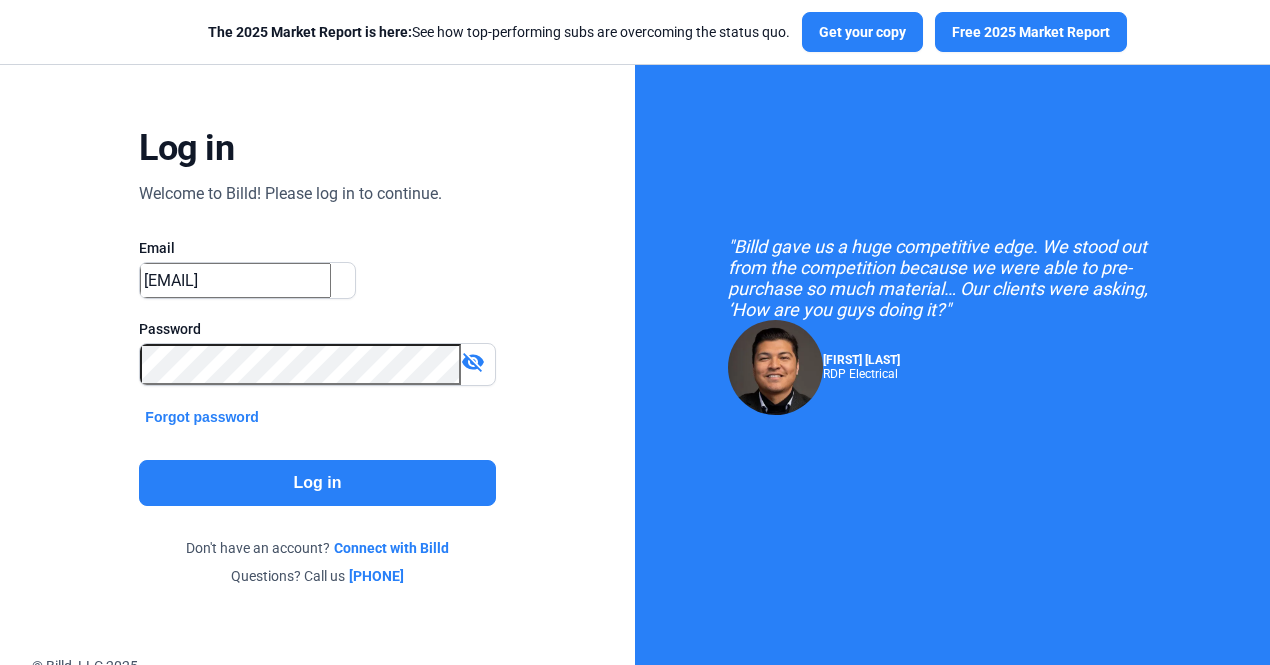 scroll, scrollTop: 58, scrollLeft: 0, axis: vertical 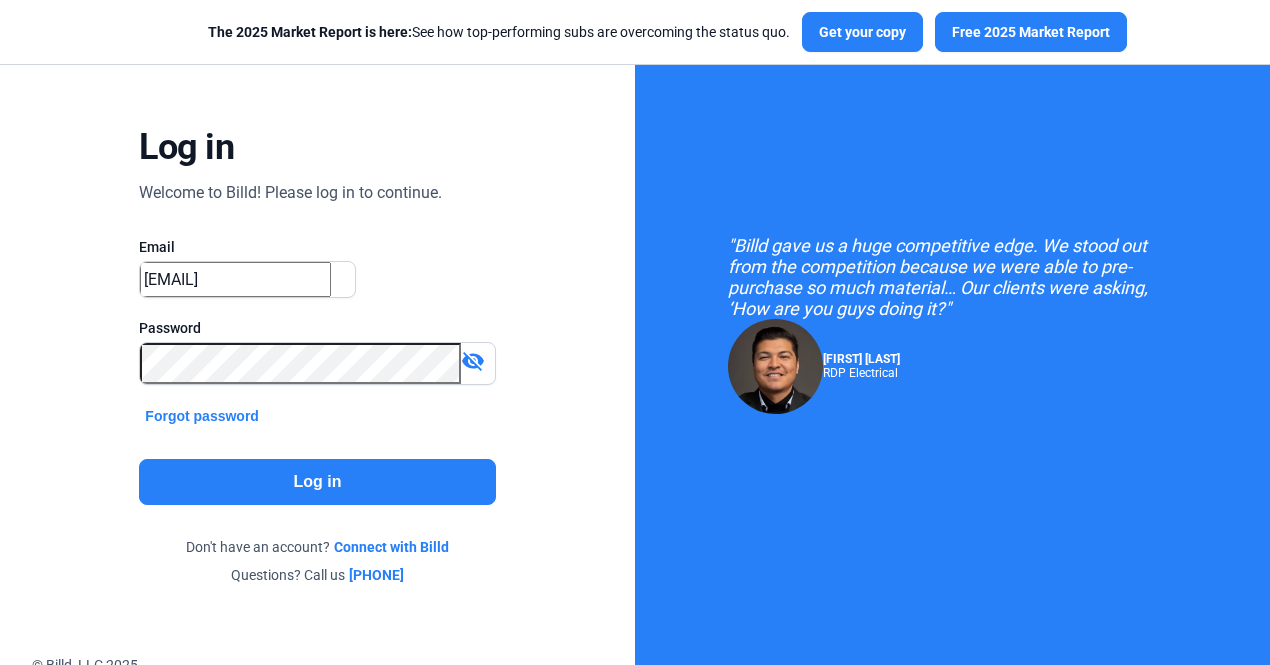 click on "Forgot password" at bounding box center (202, 416) 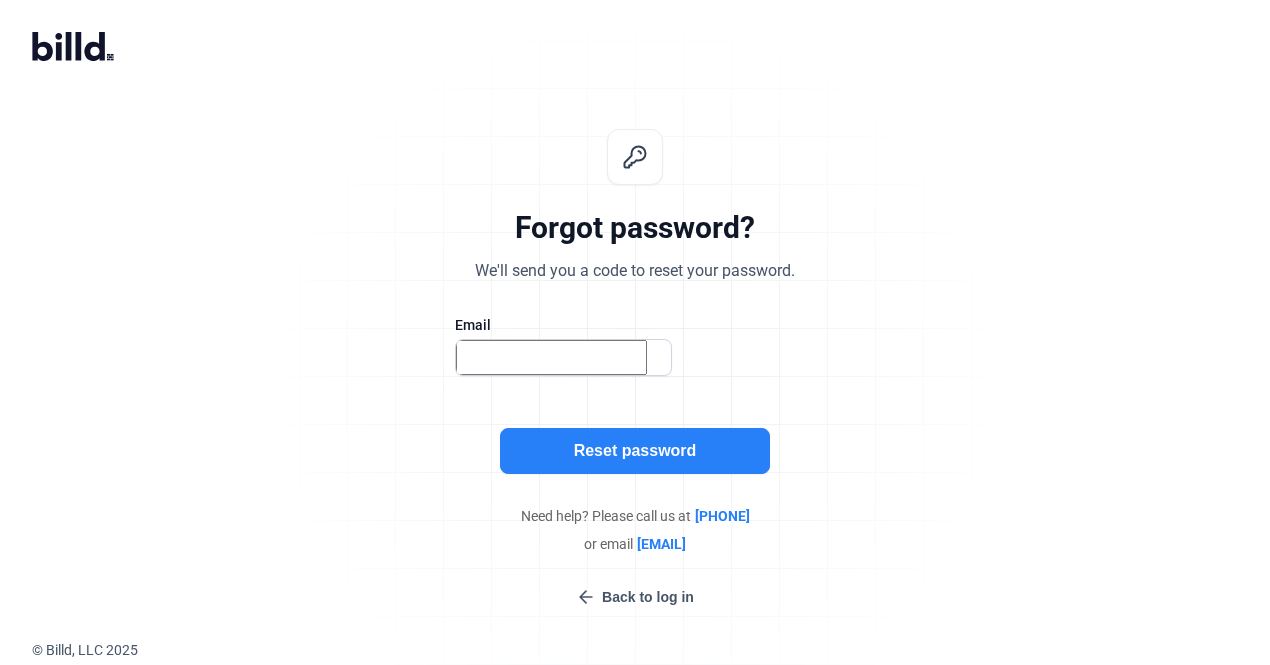 scroll, scrollTop: 0, scrollLeft: 0, axis: both 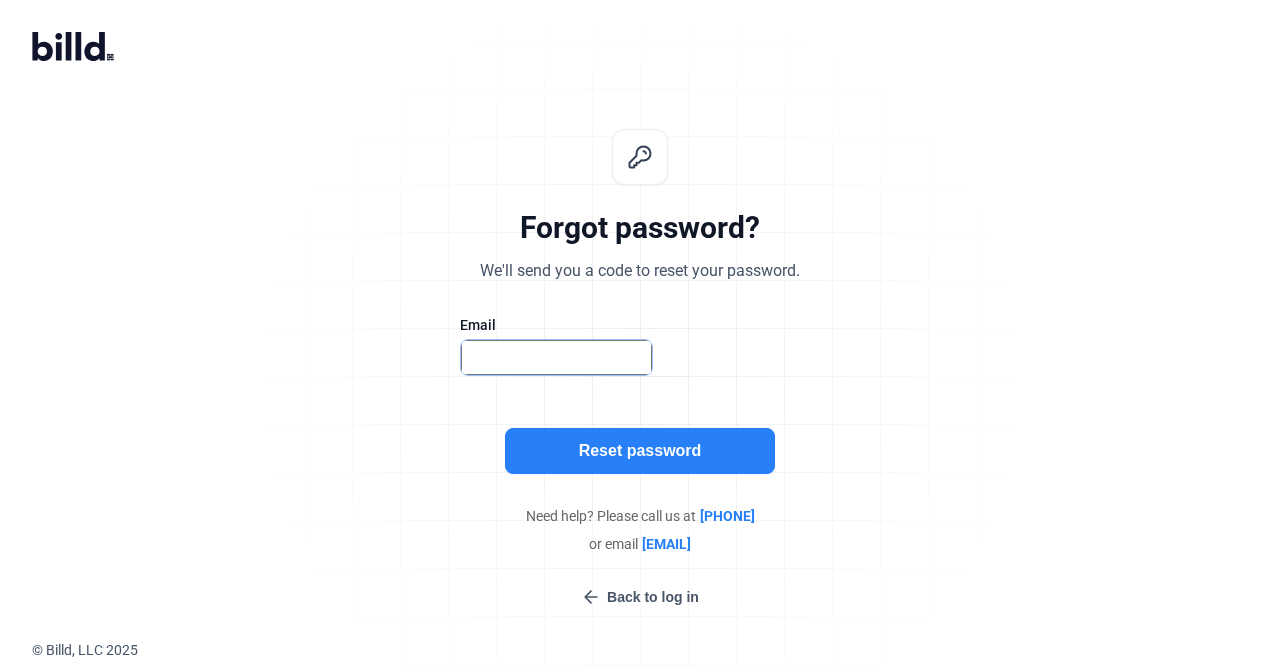 click at bounding box center (556, 357) 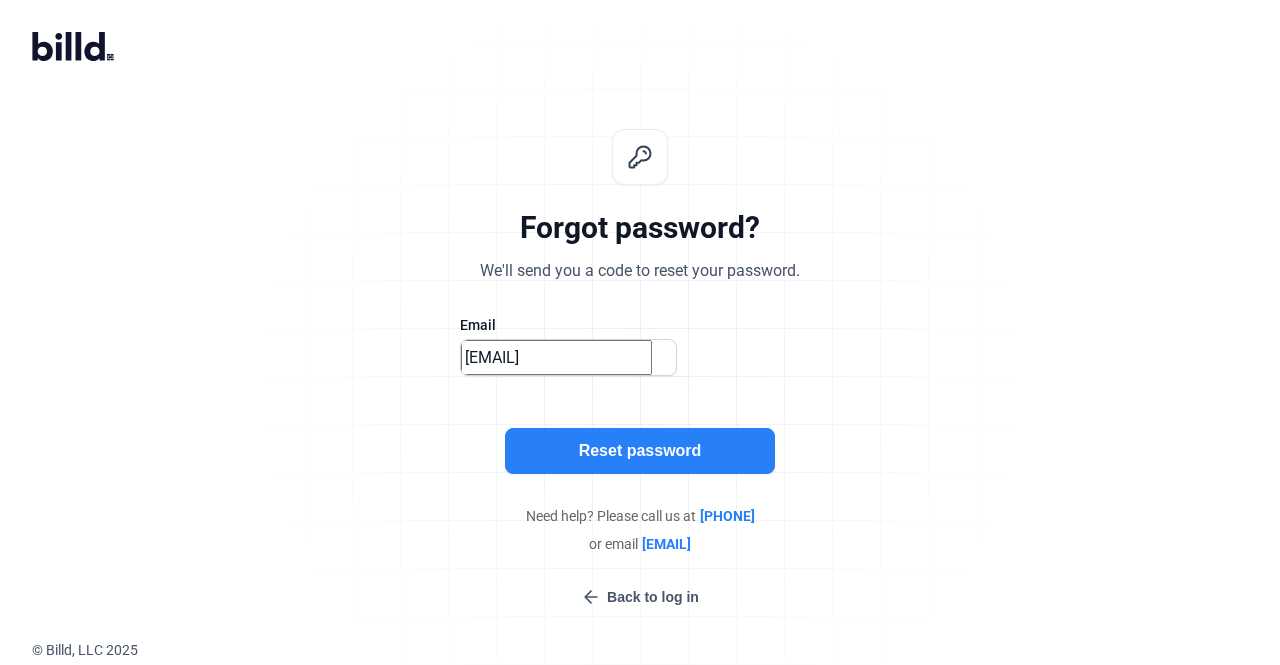 click on "Reset password" at bounding box center (640, 451) 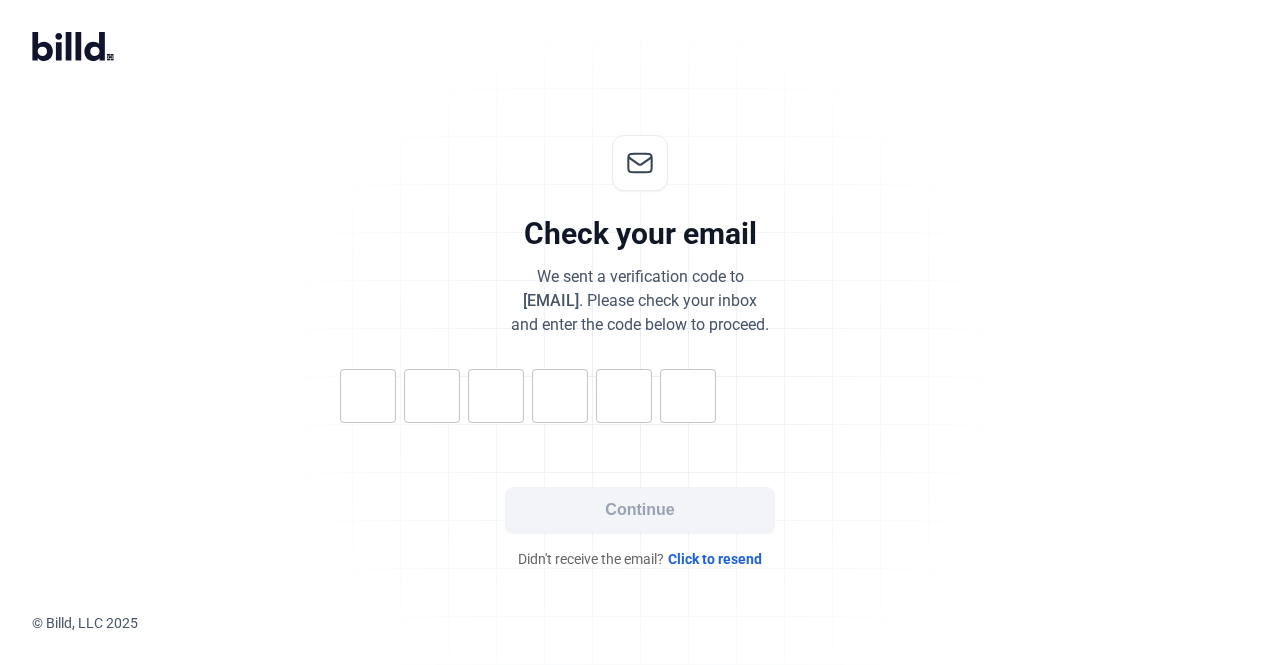 click at bounding box center (368, 396) 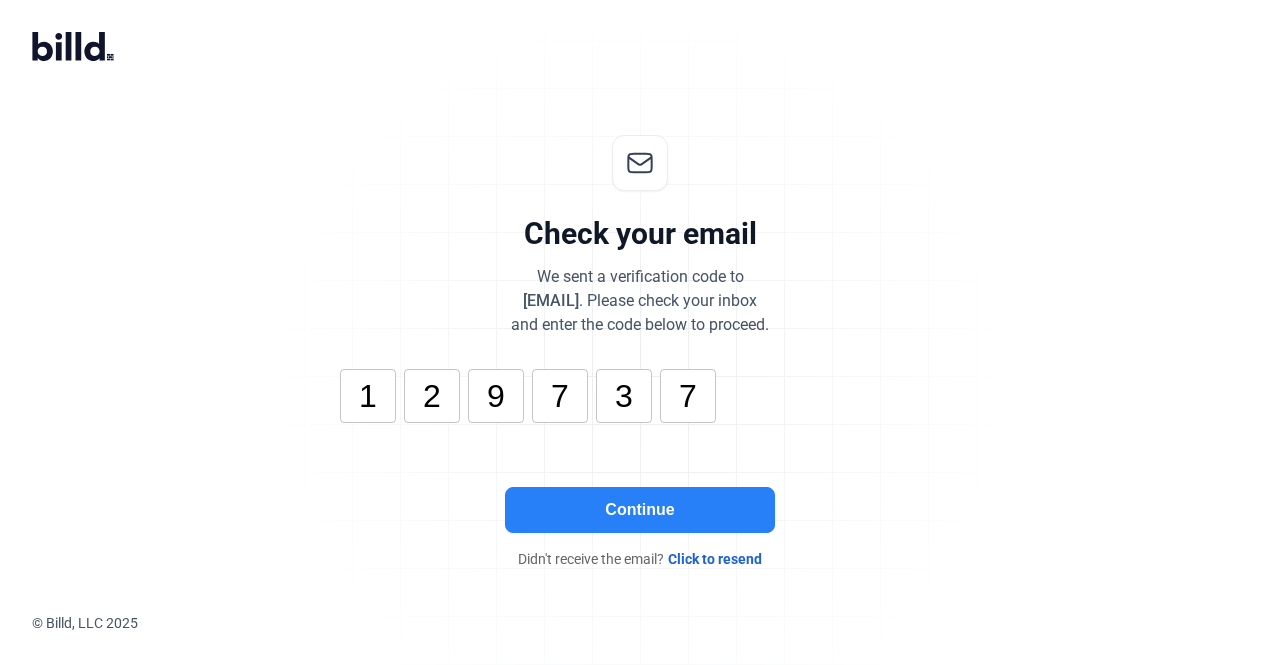 click on "Continue" at bounding box center [640, 510] 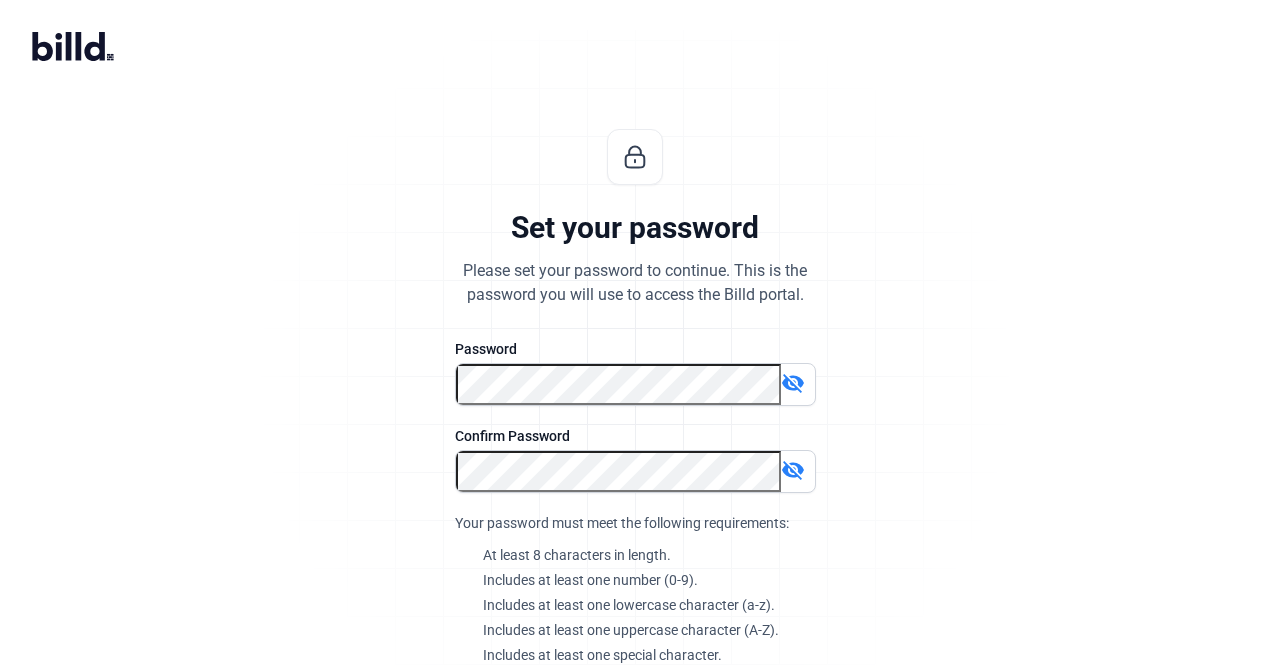 click at bounding box center [635, 416] 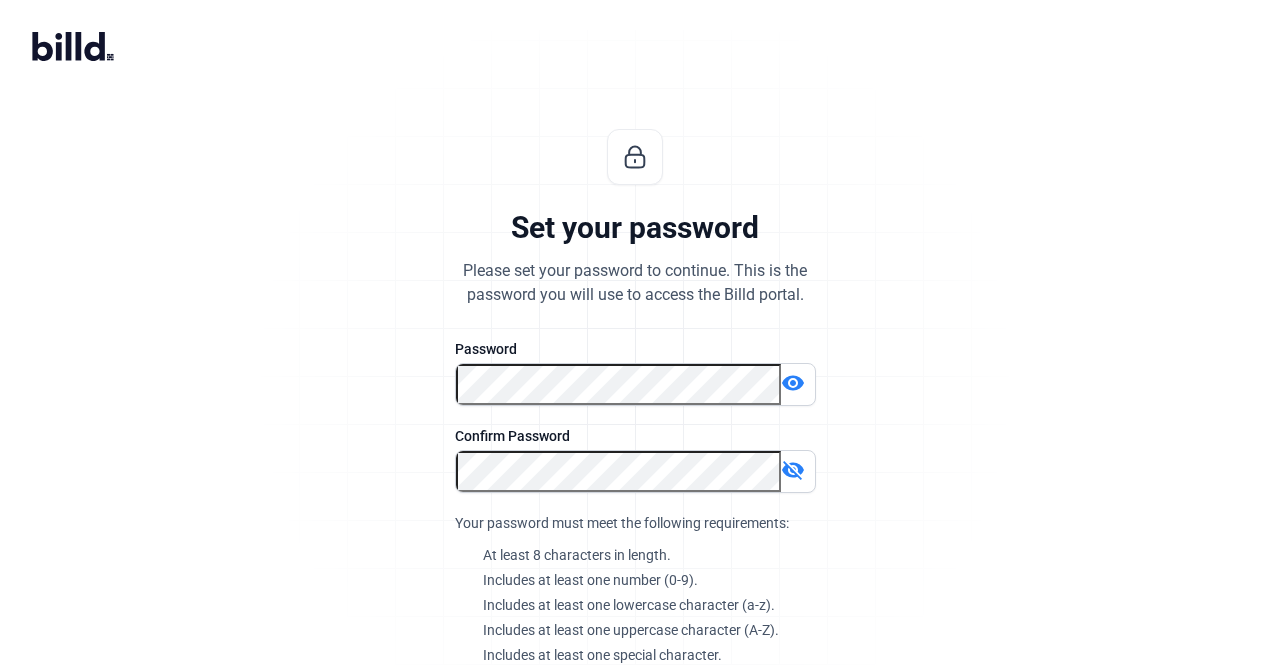 click on "visibility_off" at bounding box center (793, 470) 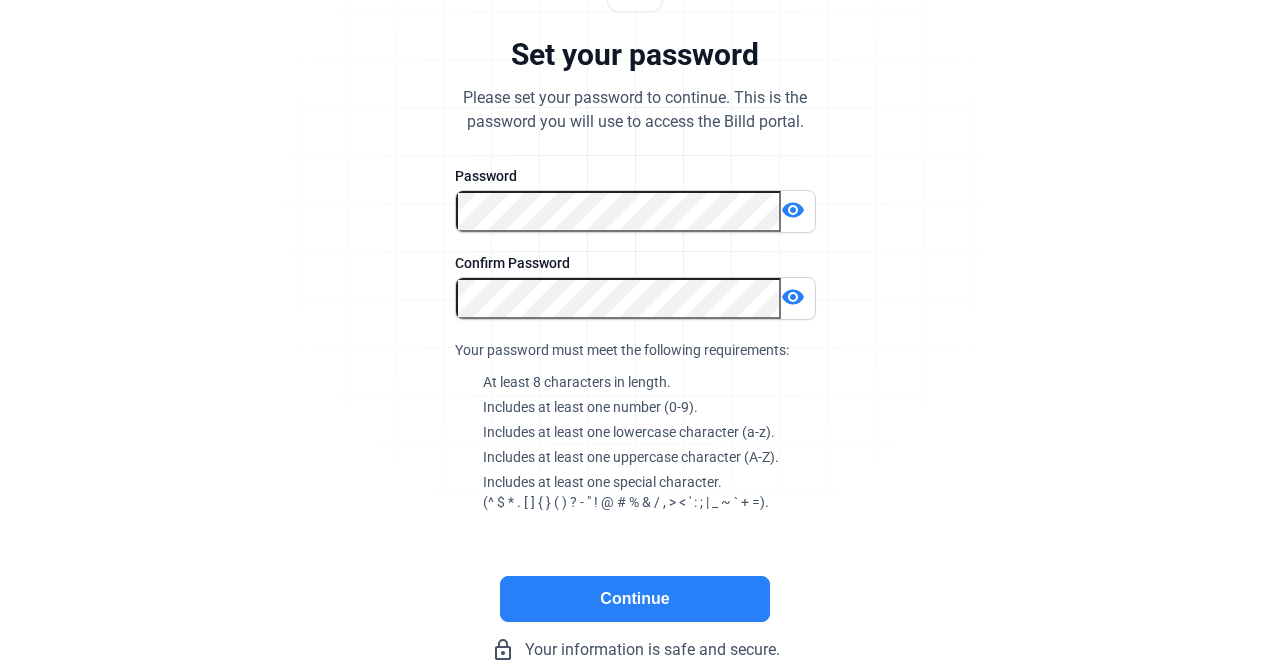 scroll, scrollTop: 220, scrollLeft: 0, axis: vertical 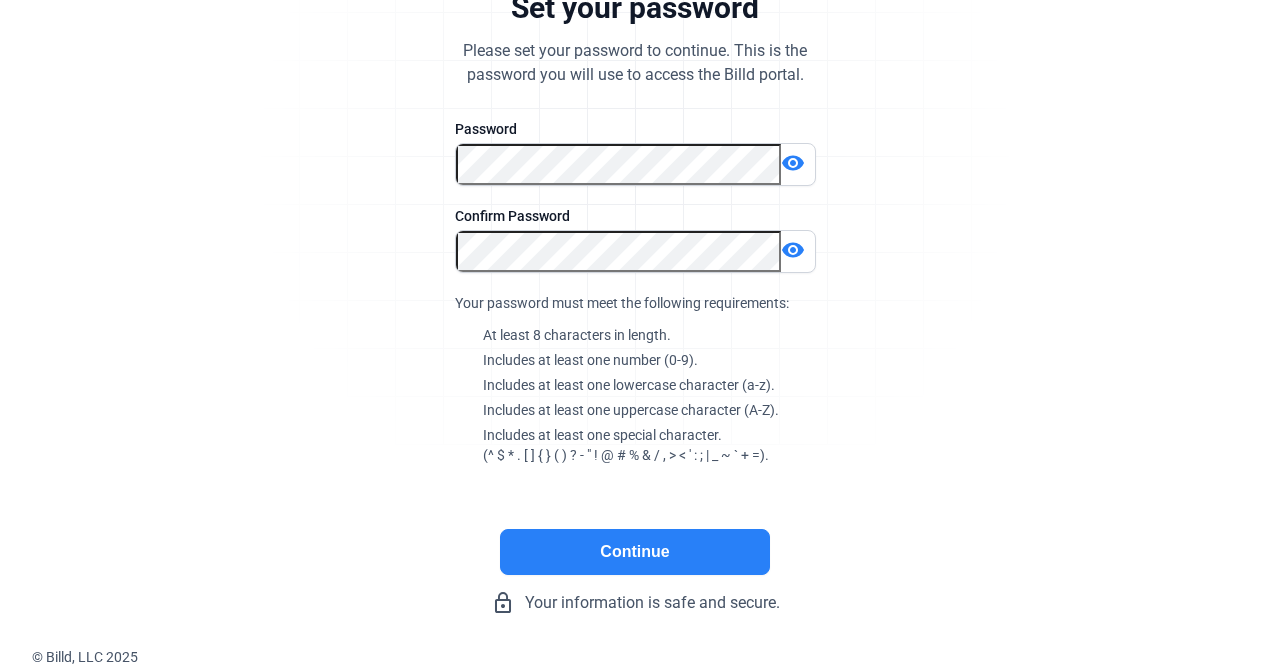 click on "Continue" at bounding box center (635, 552) 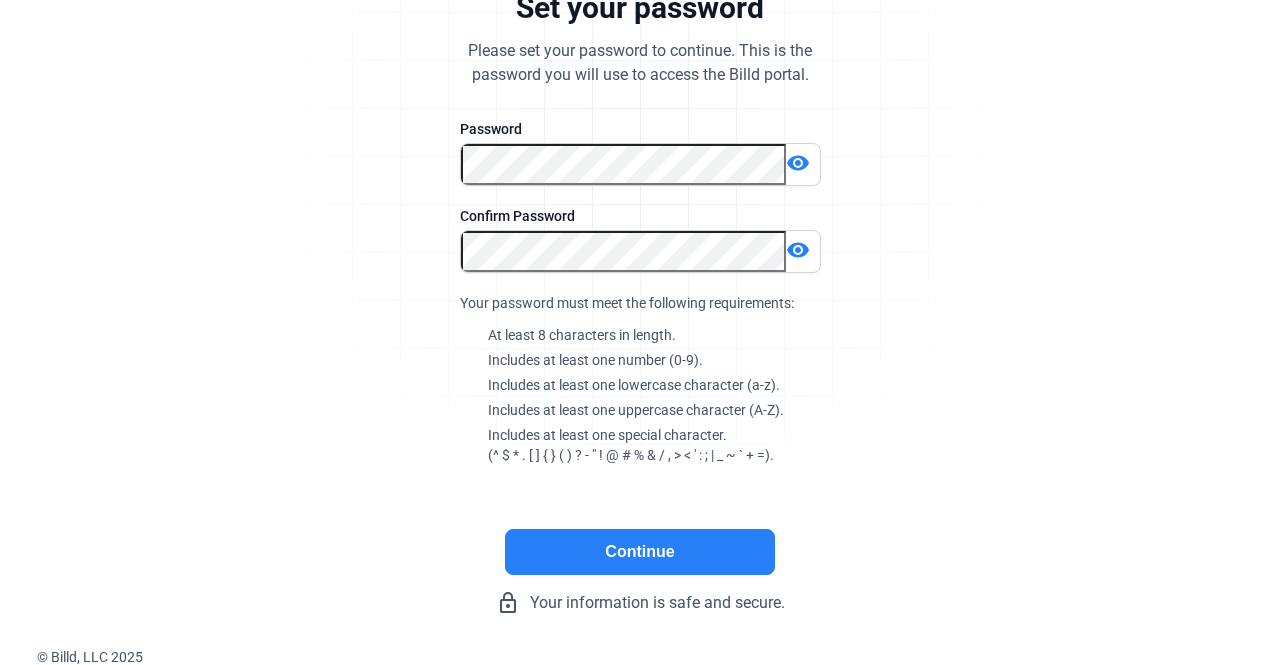 scroll, scrollTop: 0, scrollLeft: 0, axis: both 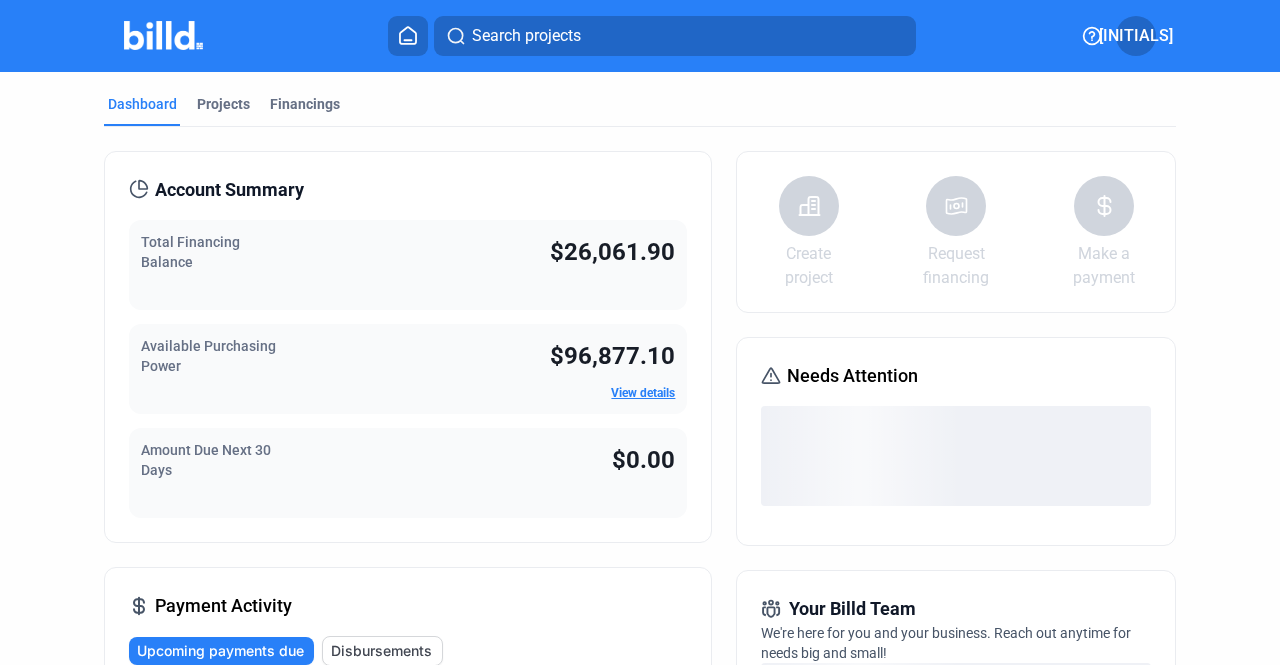 click on "Dismiss" at bounding box center (266, 1222) 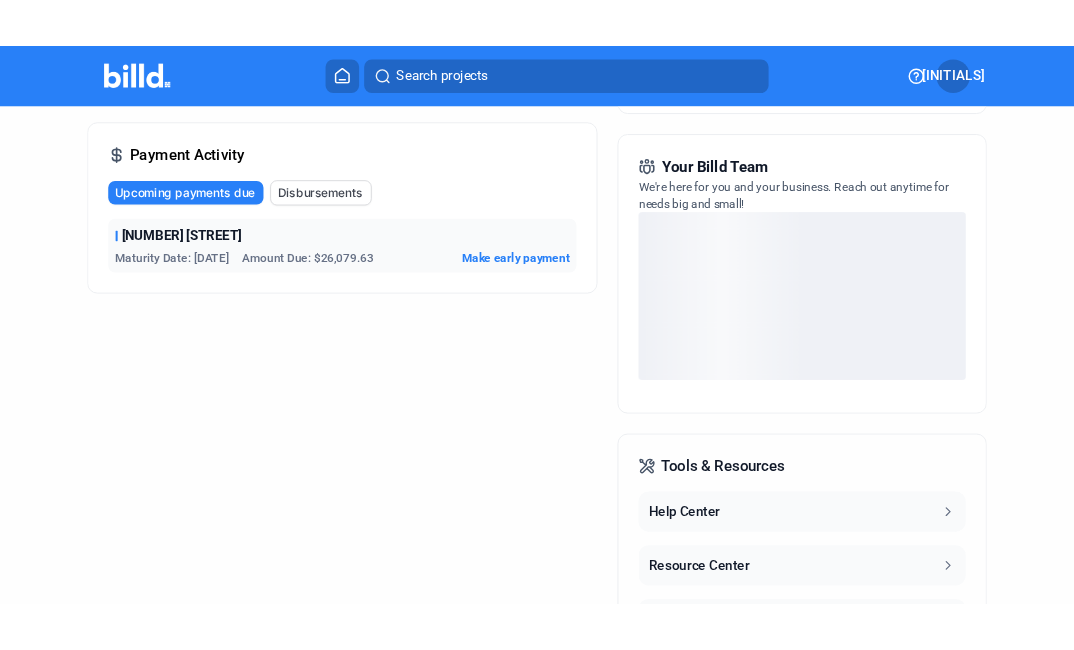 scroll, scrollTop: 0, scrollLeft: 0, axis: both 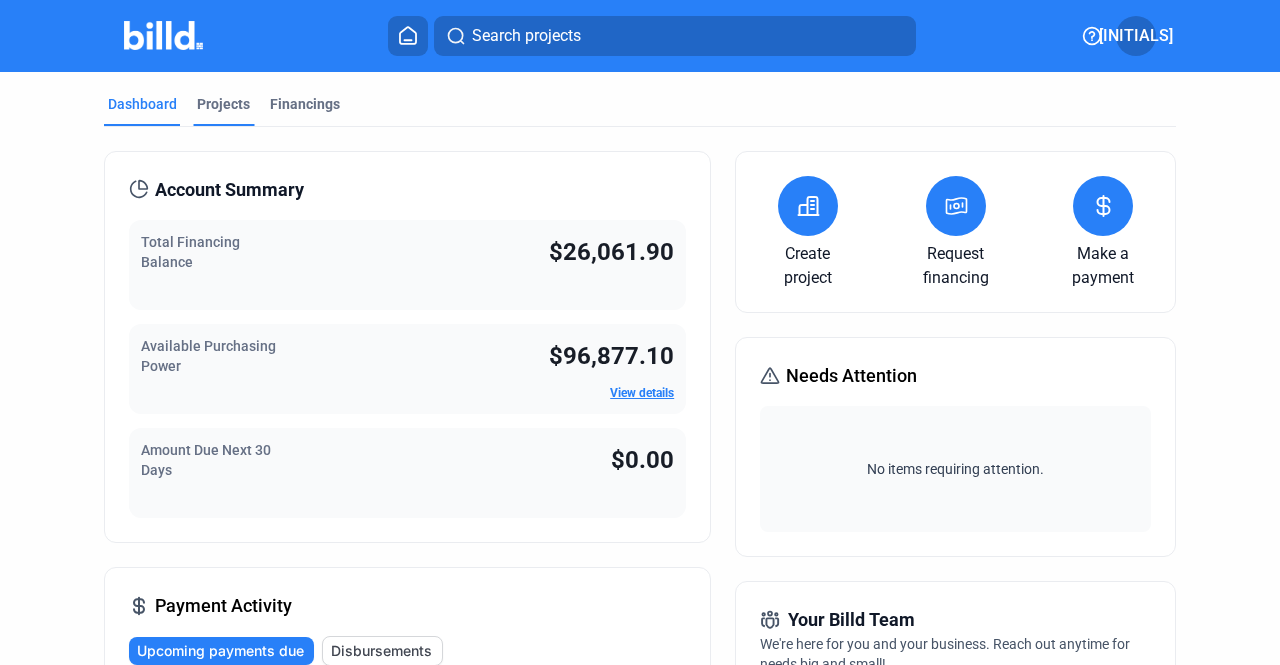 click on "Projects" at bounding box center (223, 104) 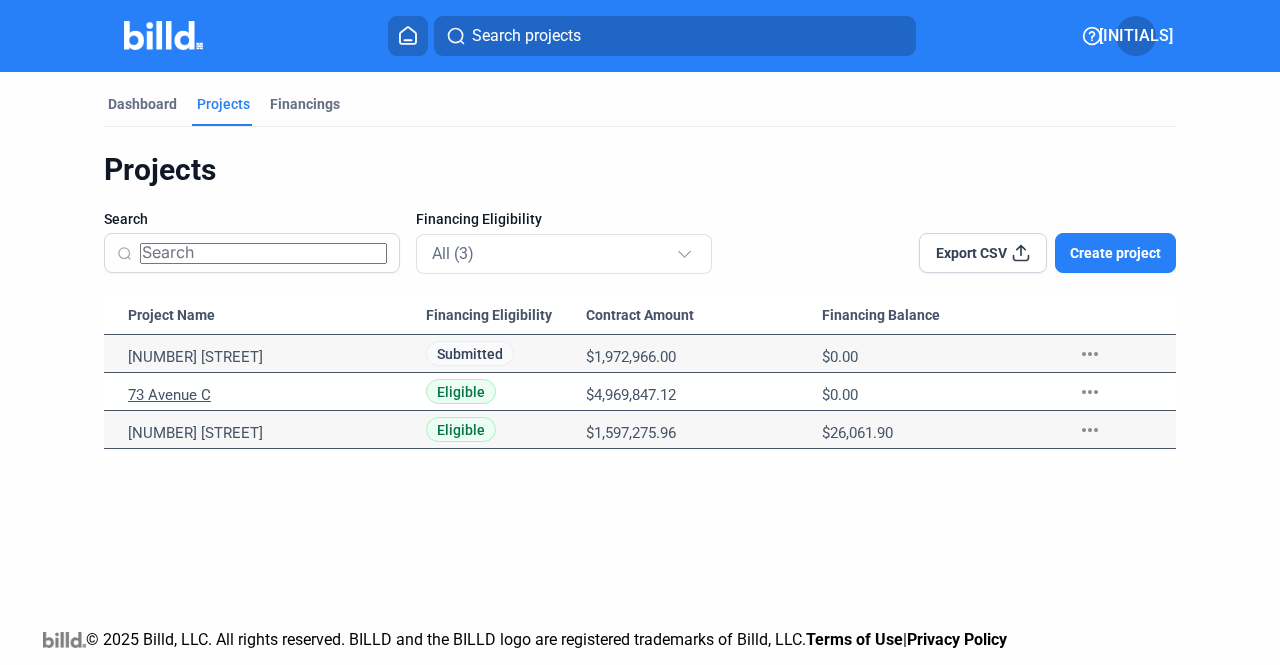 click on "73 Avenue C" at bounding box center [269, 357] 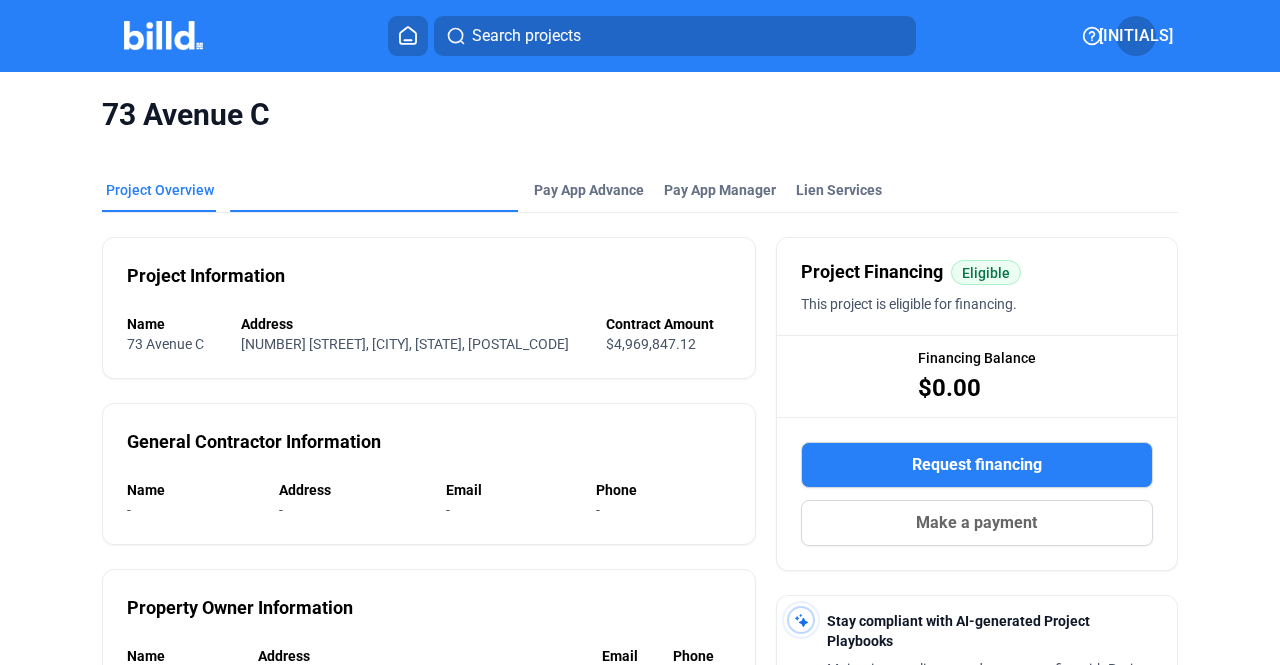 click on "Material Financing" at bounding box center [294, 335] 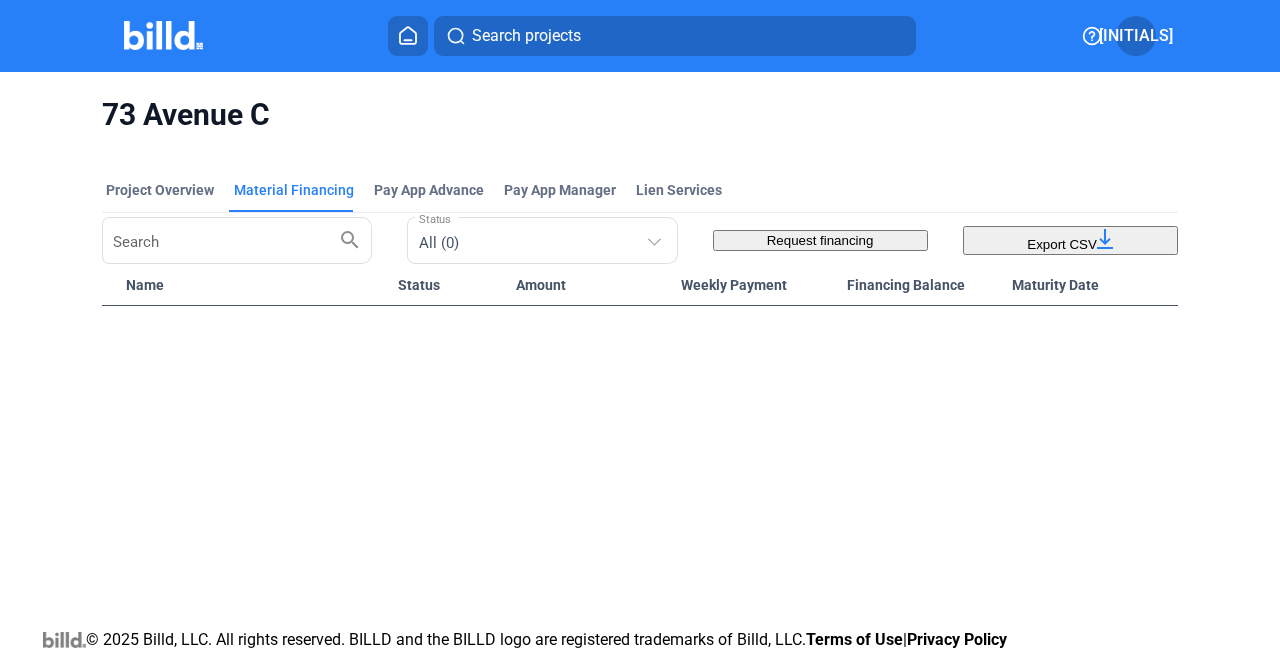 click on "Request financing" at bounding box center [820, 240] 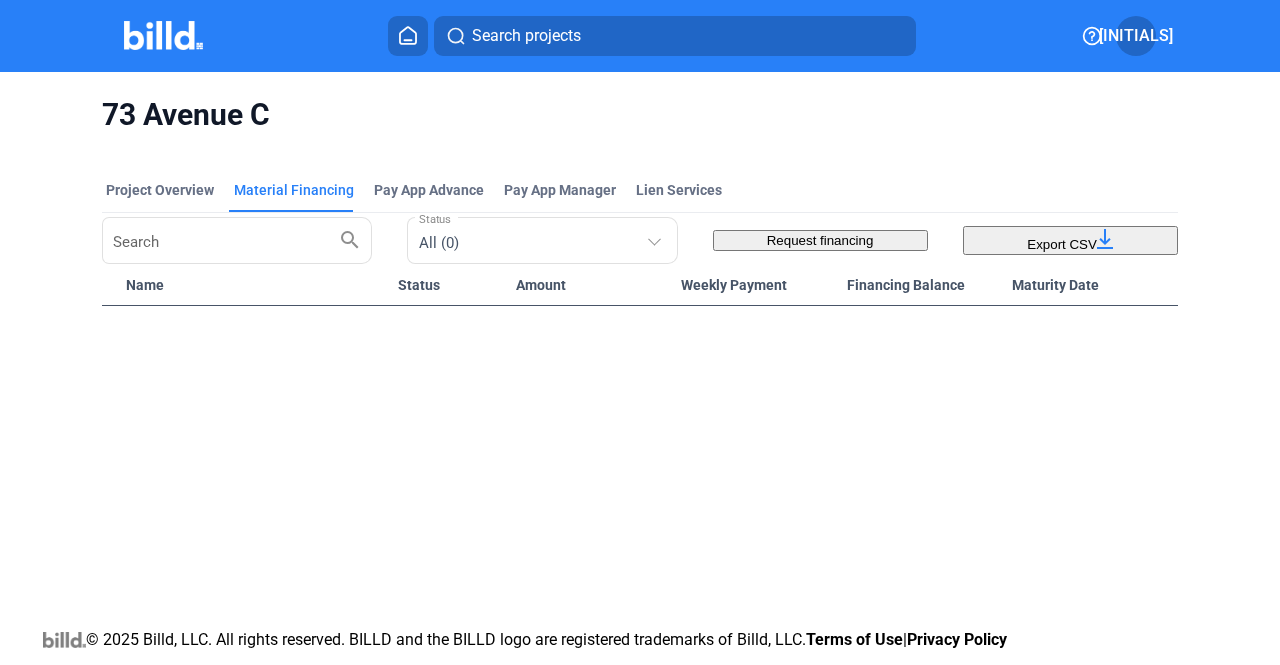 click at bounding box center (136, 915) 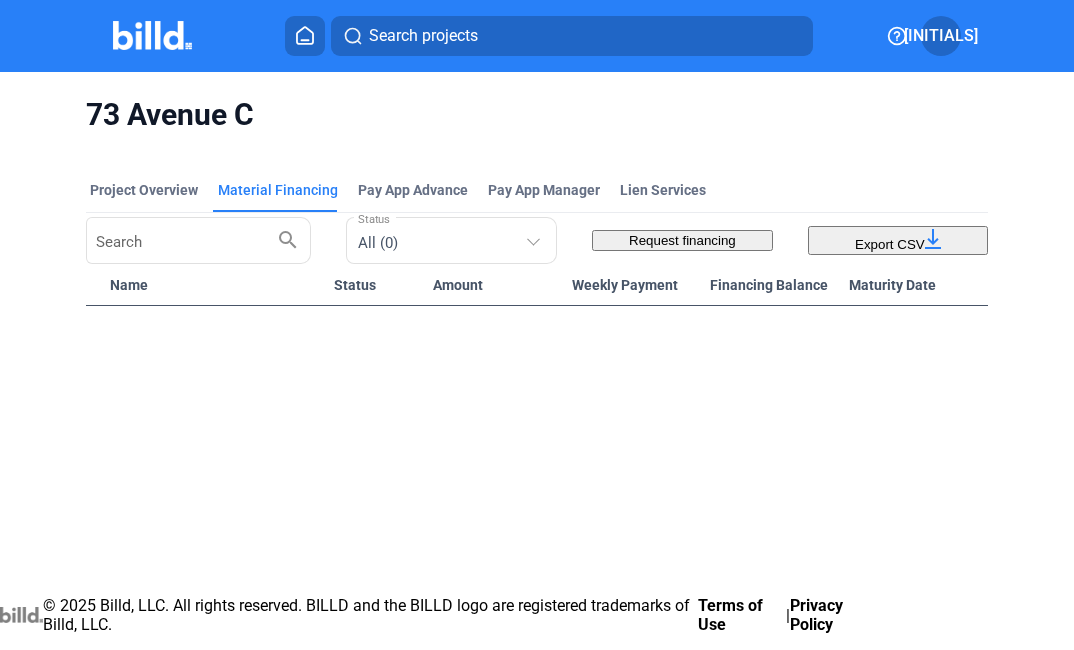 scroll, scrollTop: 171, scrollLeft: 0, axis: vertical 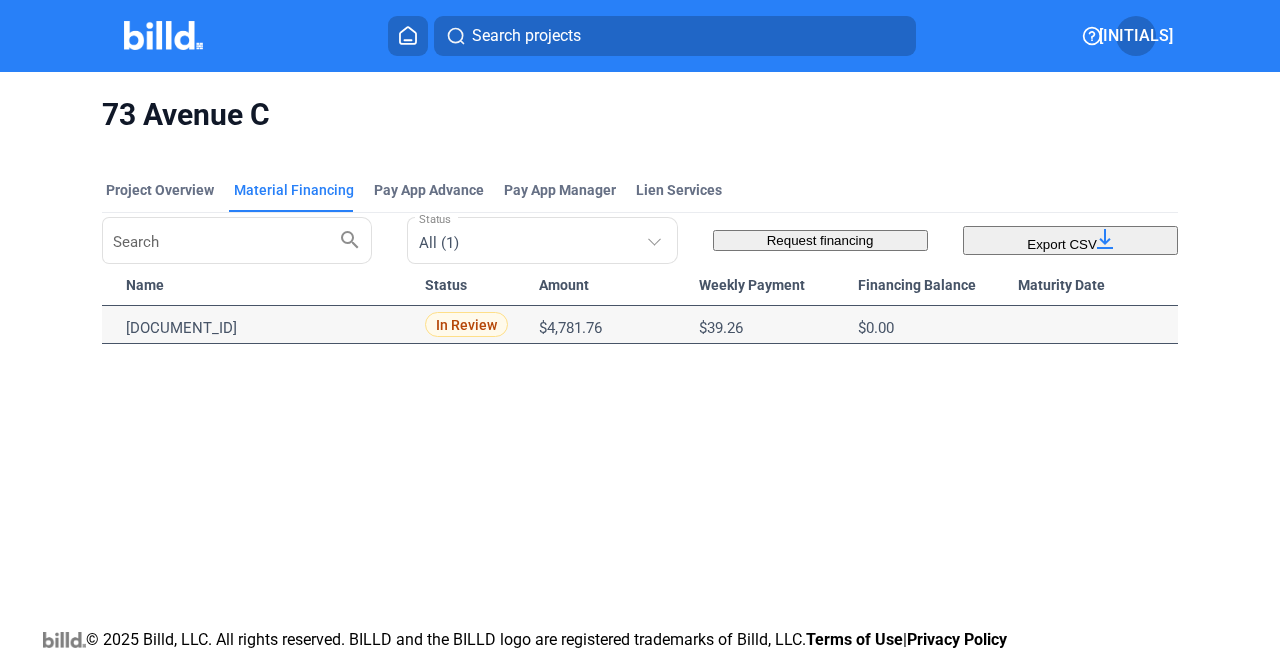 click on "By checking here, you are consenting to the use of your
electronic signature in lieu of an original signature on
paper. By checking here, you are also certifying that all of
the information you have provided to us in connection with
this Purchase Request is true, correct, and complete, that you
are authorized to sign on behalf of and bind Contractor to the
Purchase Statement, and that all of the obligations of
Contractor under the Purchase Statement, including the
incurrence of trade credit as contemplated thereby, have been
duly authorized by all requisite action on part of Contractor." at bounding box center [1839, 1138] 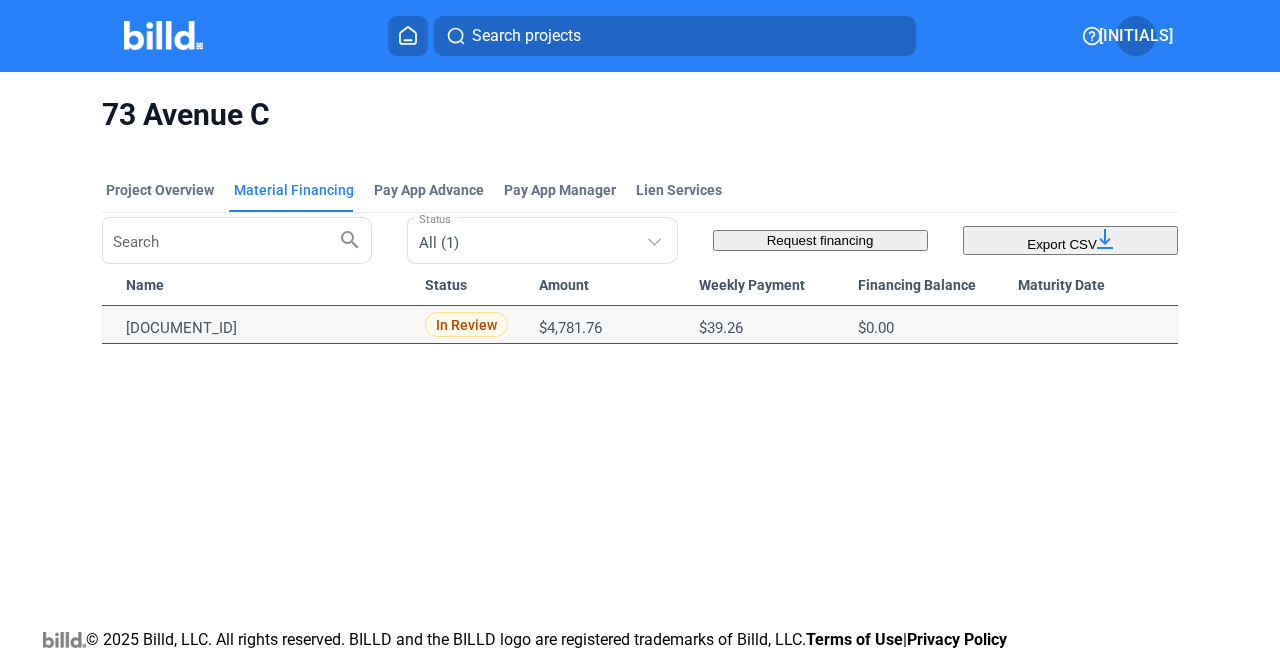 click on "Request financing" at bounding box center [820, 240] 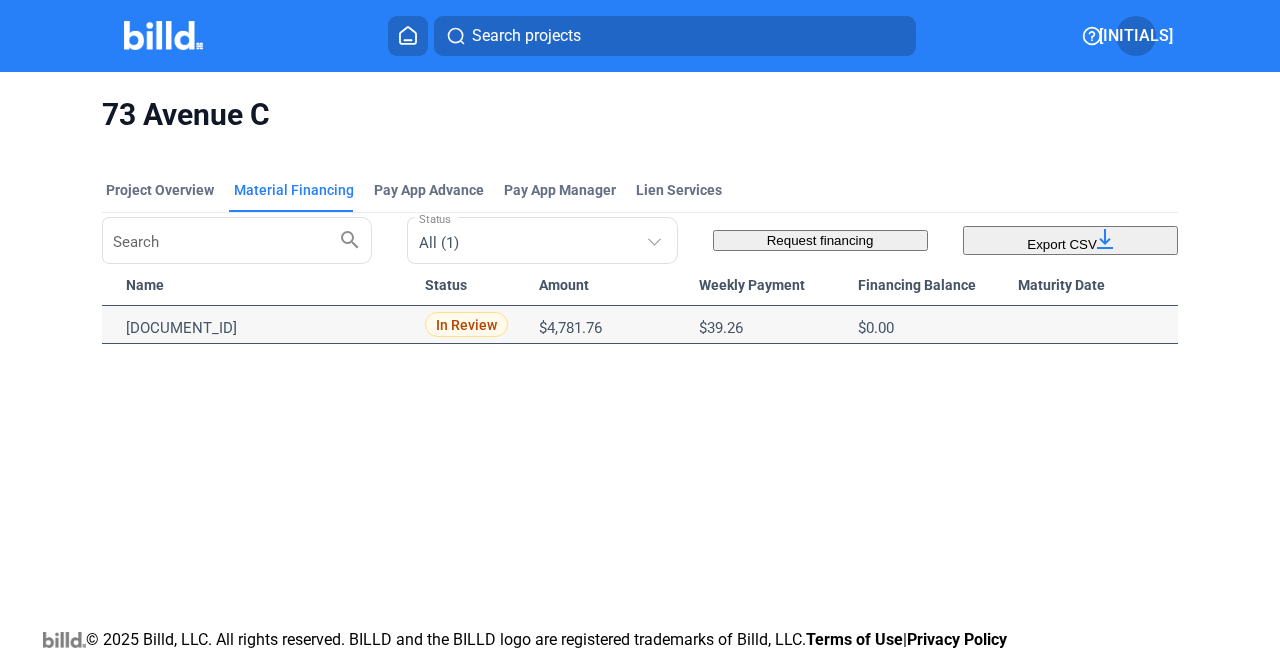 click on "Cancel" at bounding box center [265, 1241] 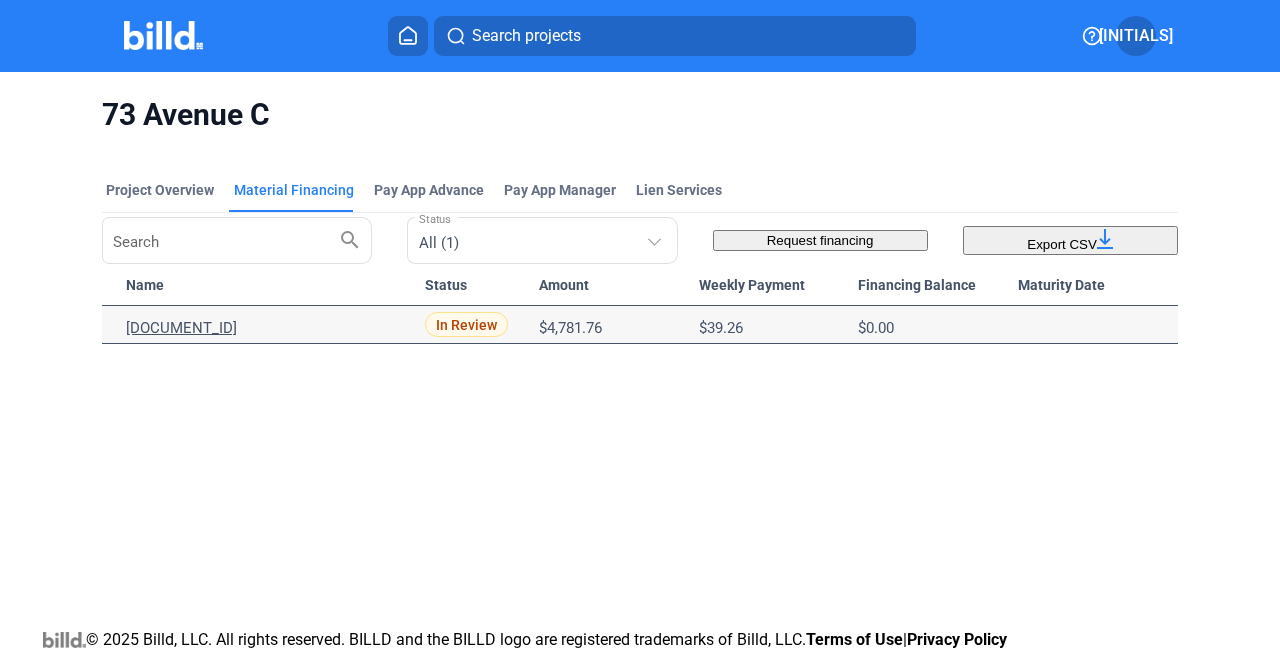 click on "[DOCUMENT_ID]" at bounding box center (267, 328) 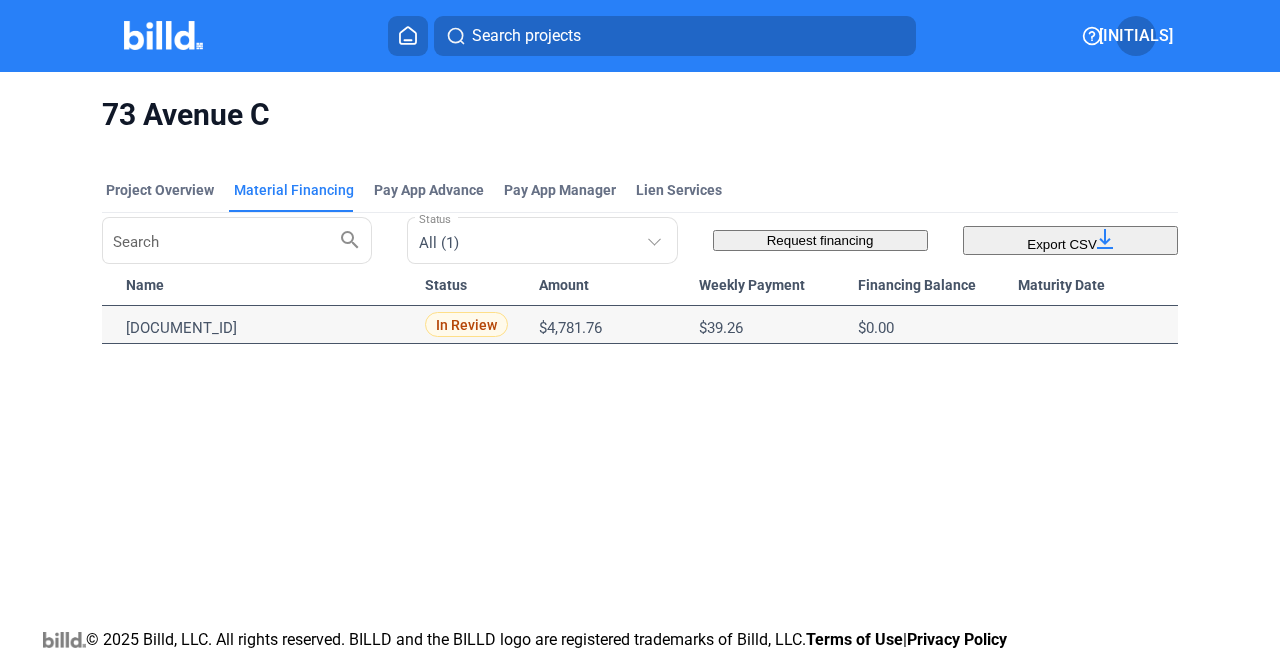 scroll, scrollTop: 1, scrollLeft: 0, axis: vertical 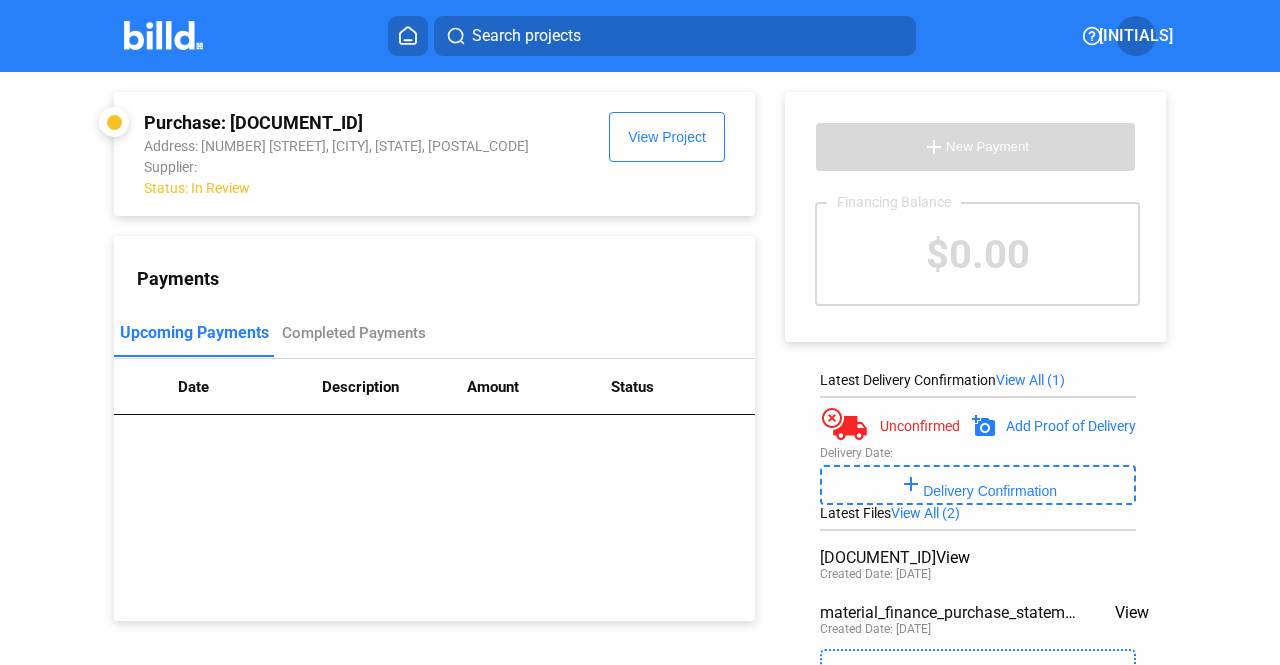click at bounding box center [163, 35] 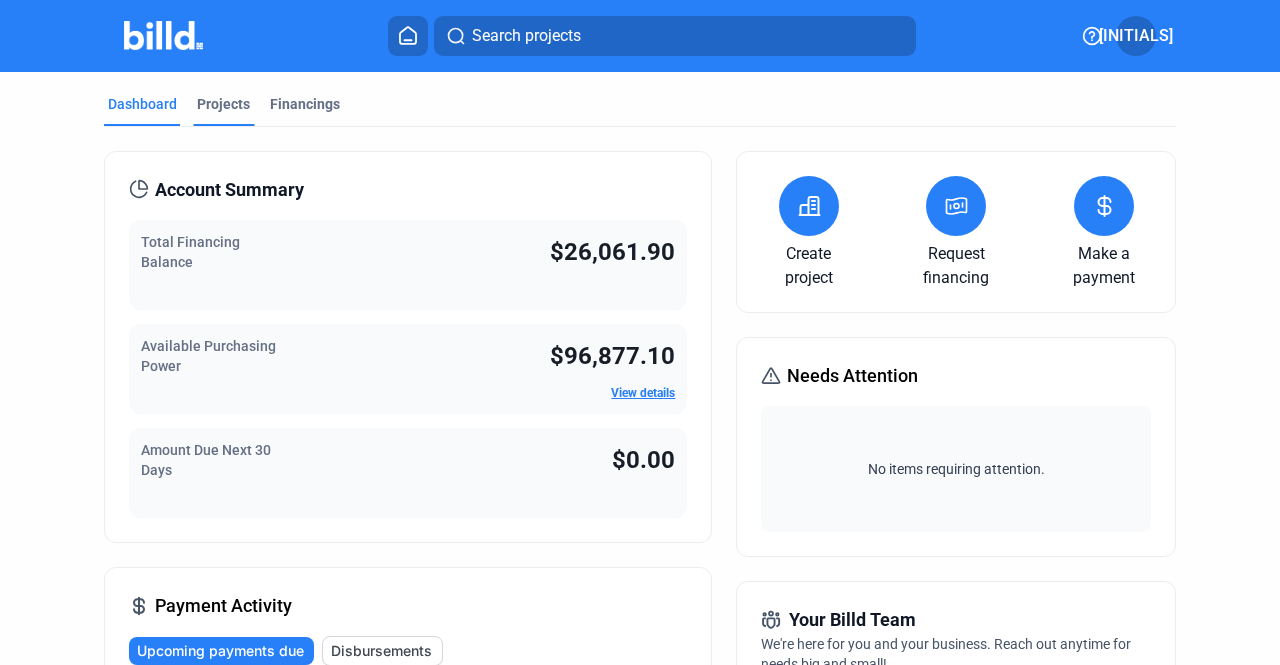 click on "Projects" at bounding box center [223, 104] 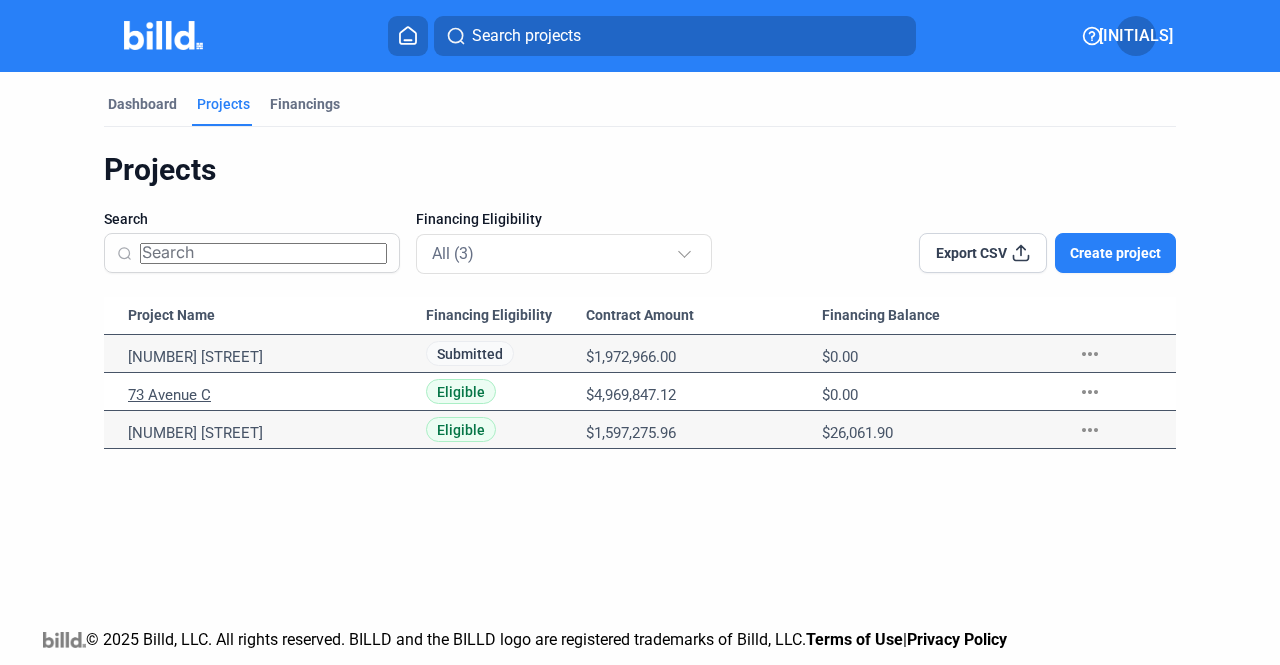 click on "73 Avenue C" at bounding box center [269, 357] 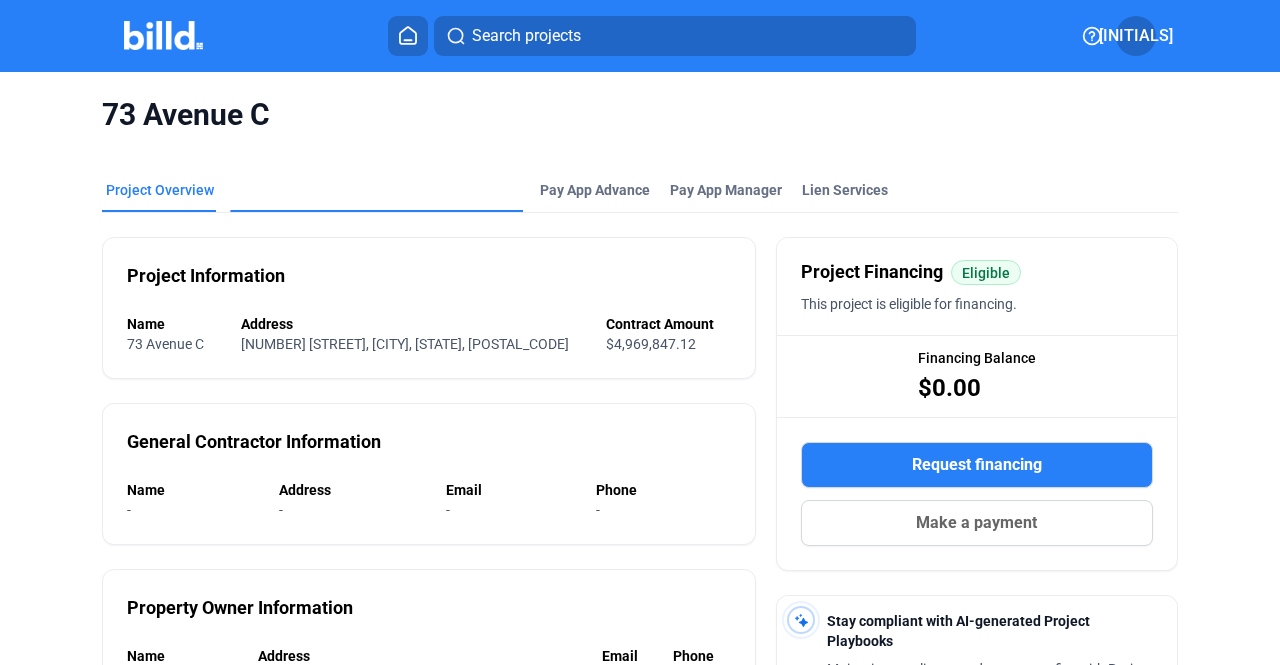 click on "Material Financing" at bounding box center (294, 340) 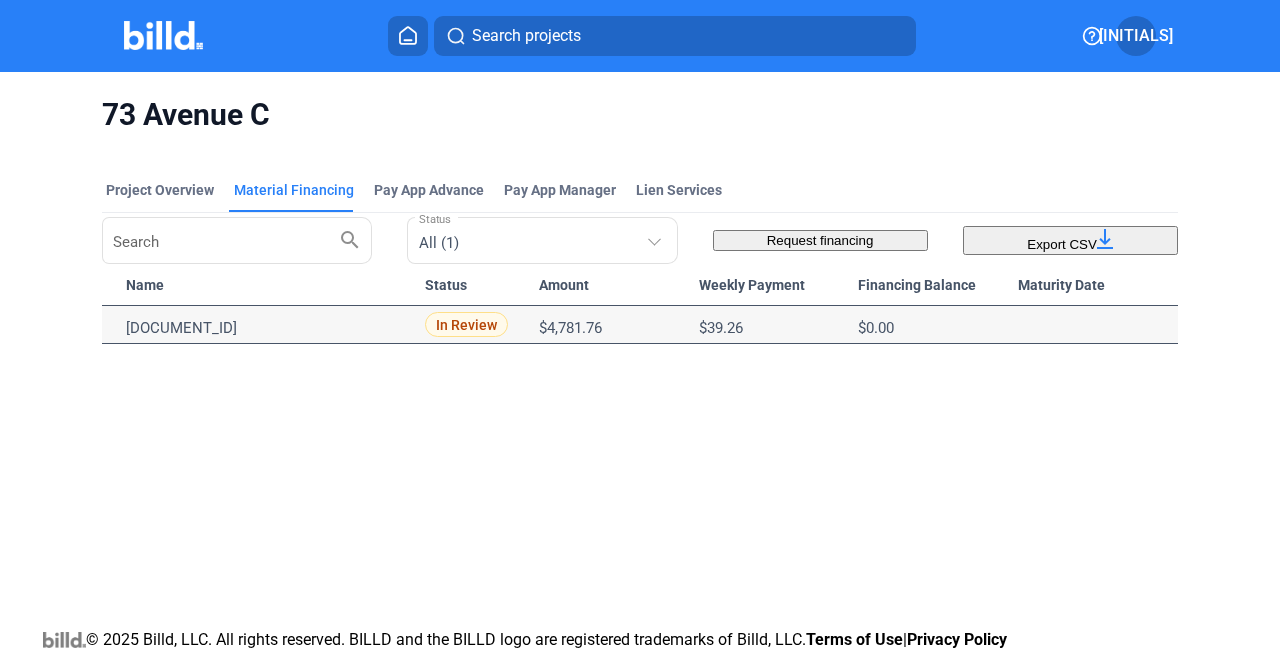 scroll, scrollTop: 0, scrollLeft: 0, axis: both 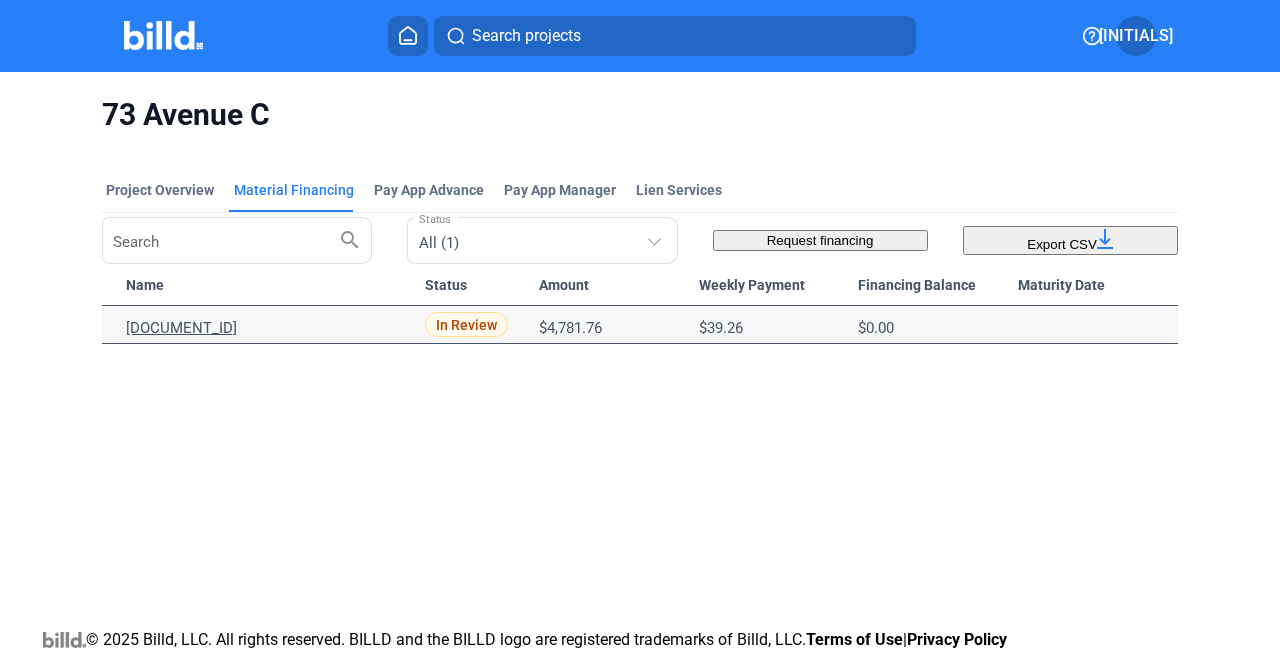 click on "[DOCUMENT_ID]" at bounding box center (267, 328) 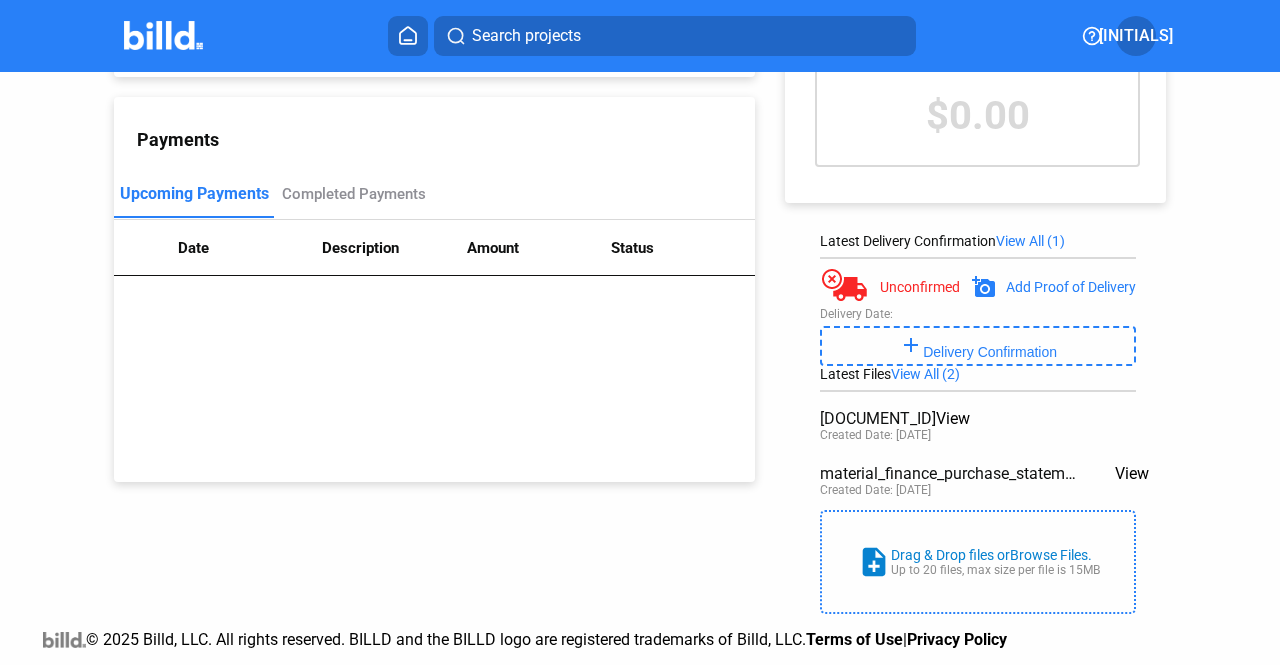 scroll, scrollTop: 0, scrollLeft: 0, axis: both 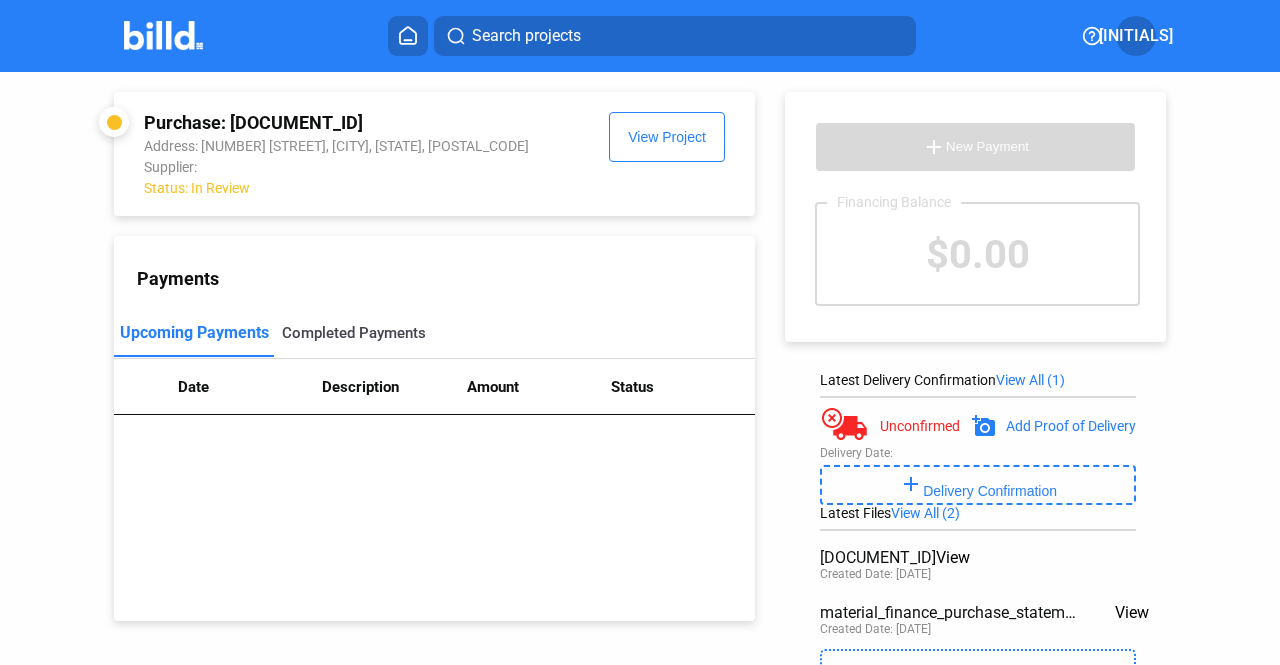 click on "Completed Payments" at bounding box center (354, 333) 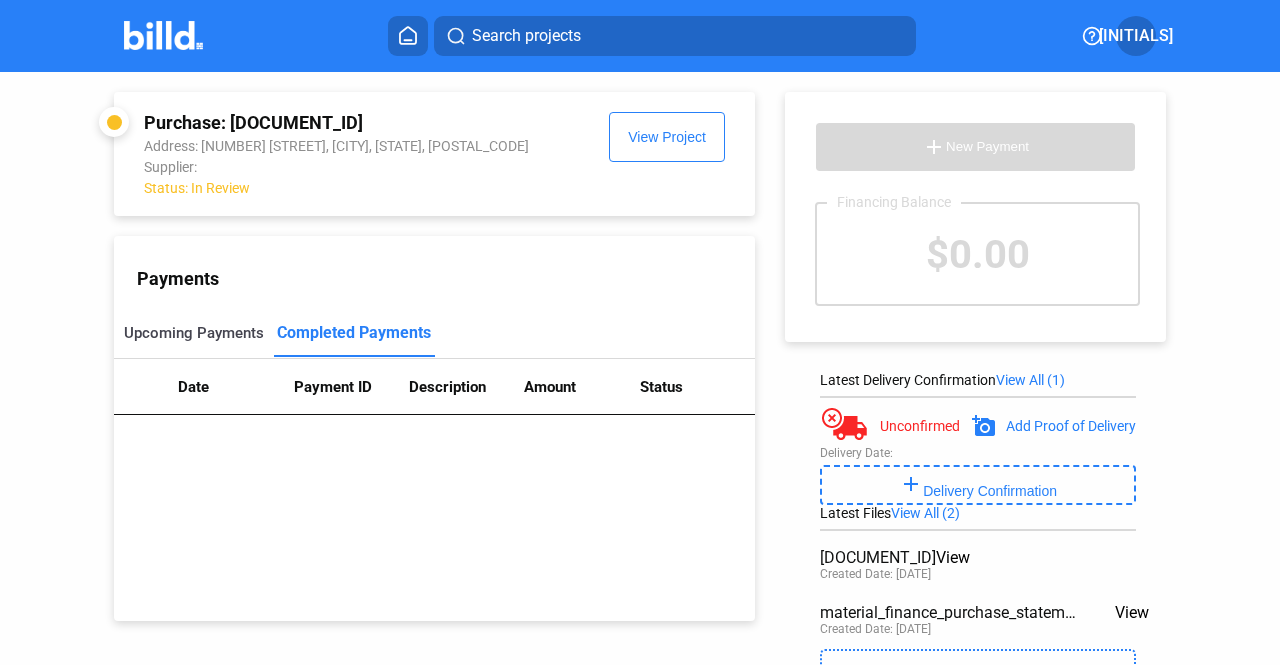 click on "Upcoming Payments" at bounding box center [194, 333] 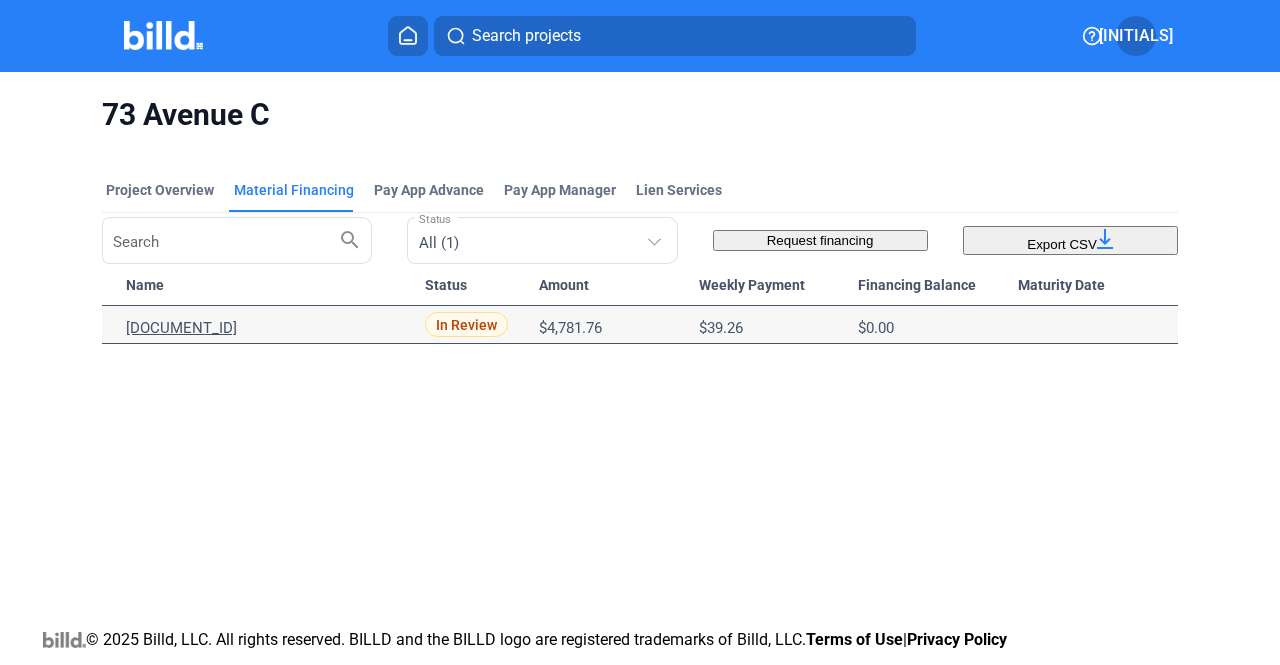 click on "[DOCUMENT_ID]" at bounding box center [267, 328] 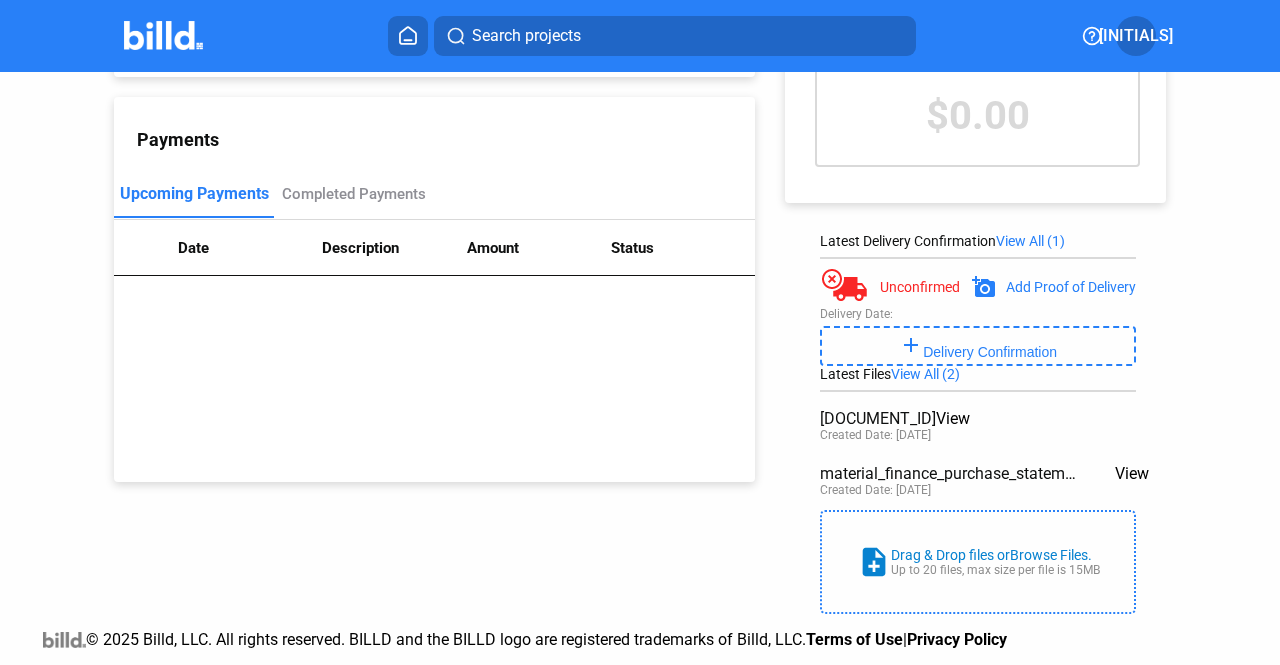 scroll, scrollTop: 0, scrollLeft: 0, axis: both 